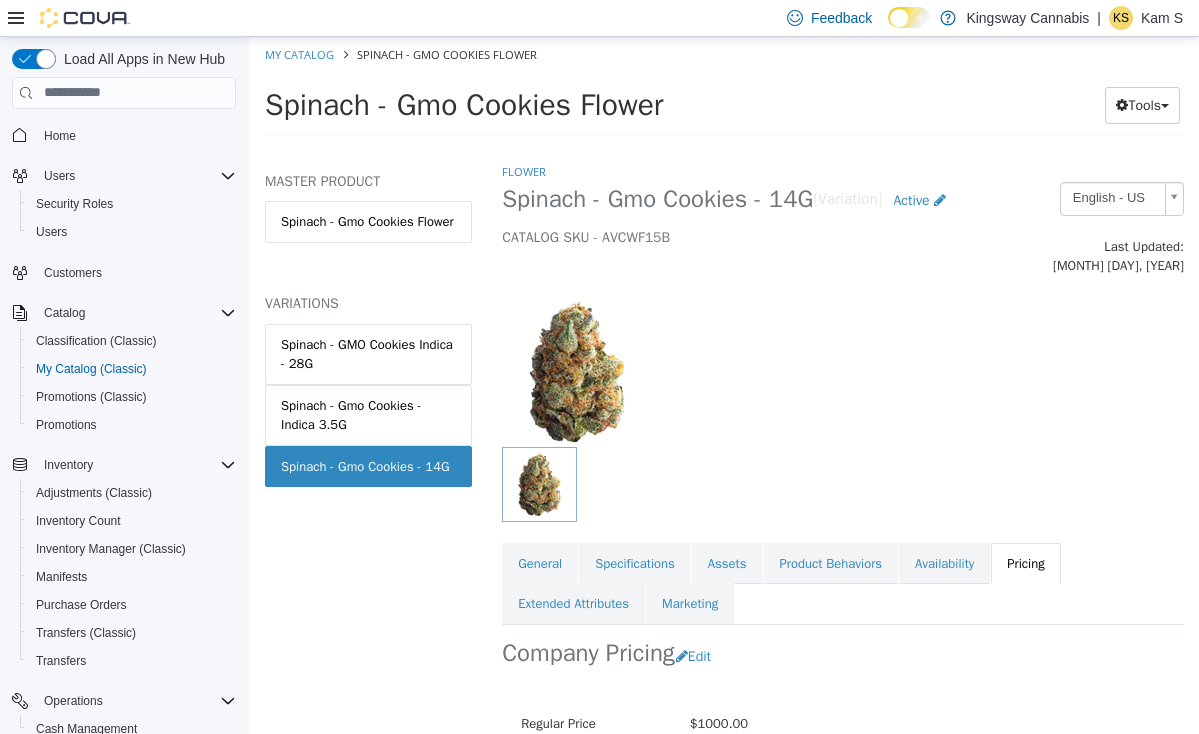 scroll, scrollTop: 0, scrollLeft: 0, axis: both 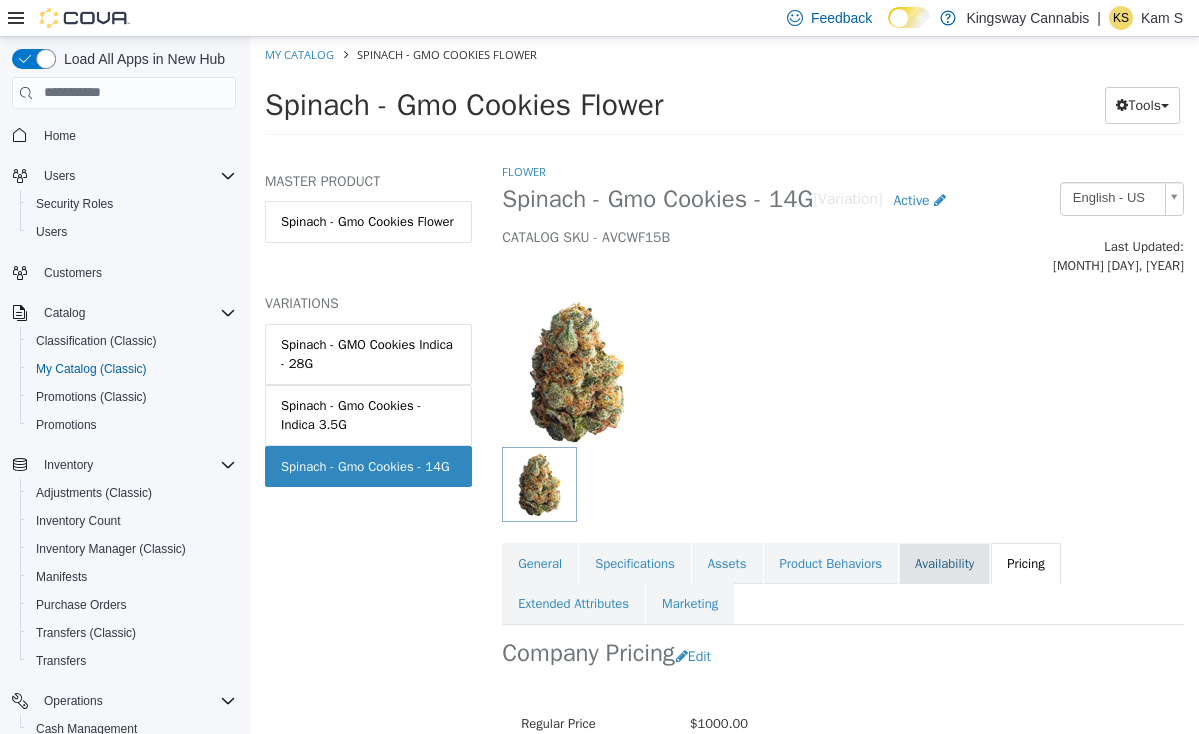 click on "Availability" at bounding box center [944, 563] 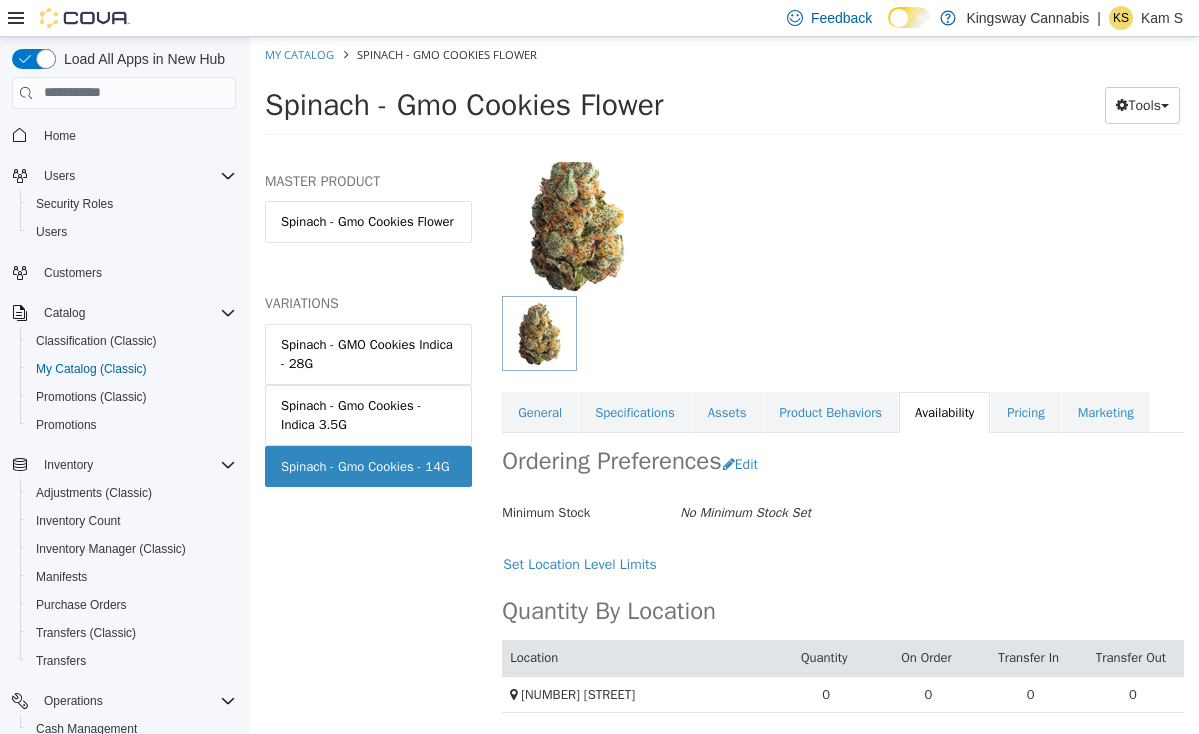 scroll, scrollTop: 197, scrollLeft: 0, axis: vertical 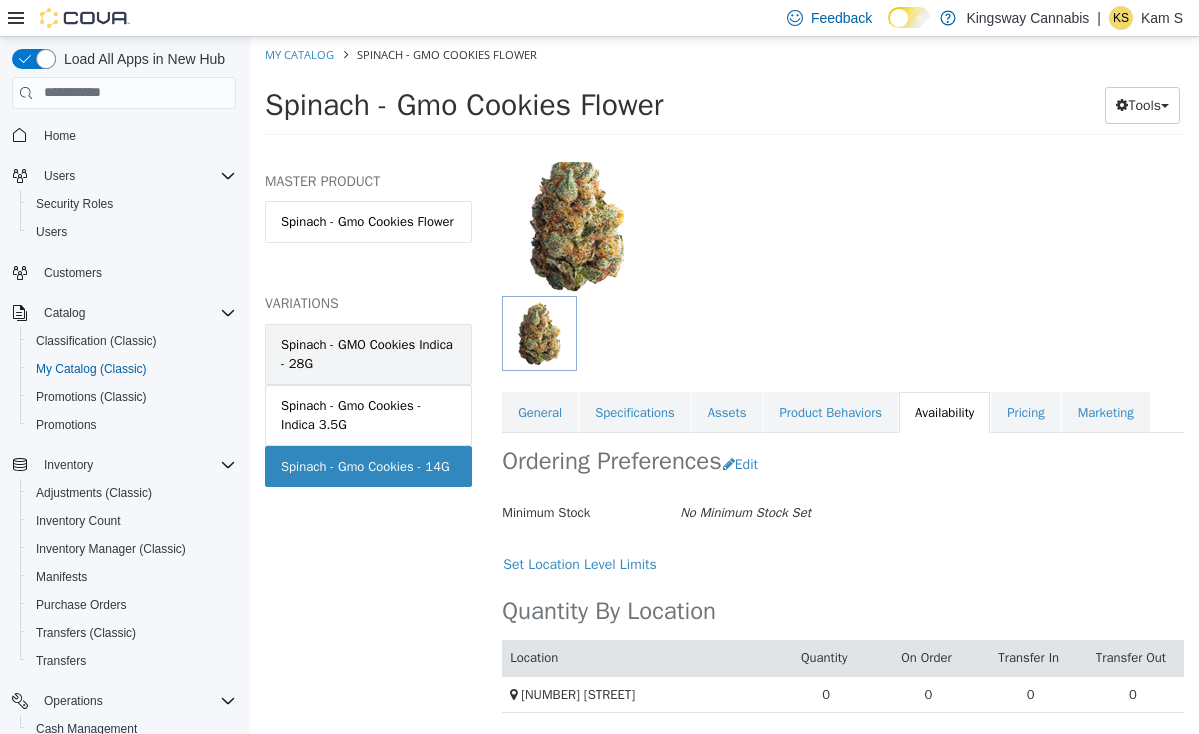 click on "Spinach - GMO Cookies Indica - 28G" at bounding box center [368, 353] 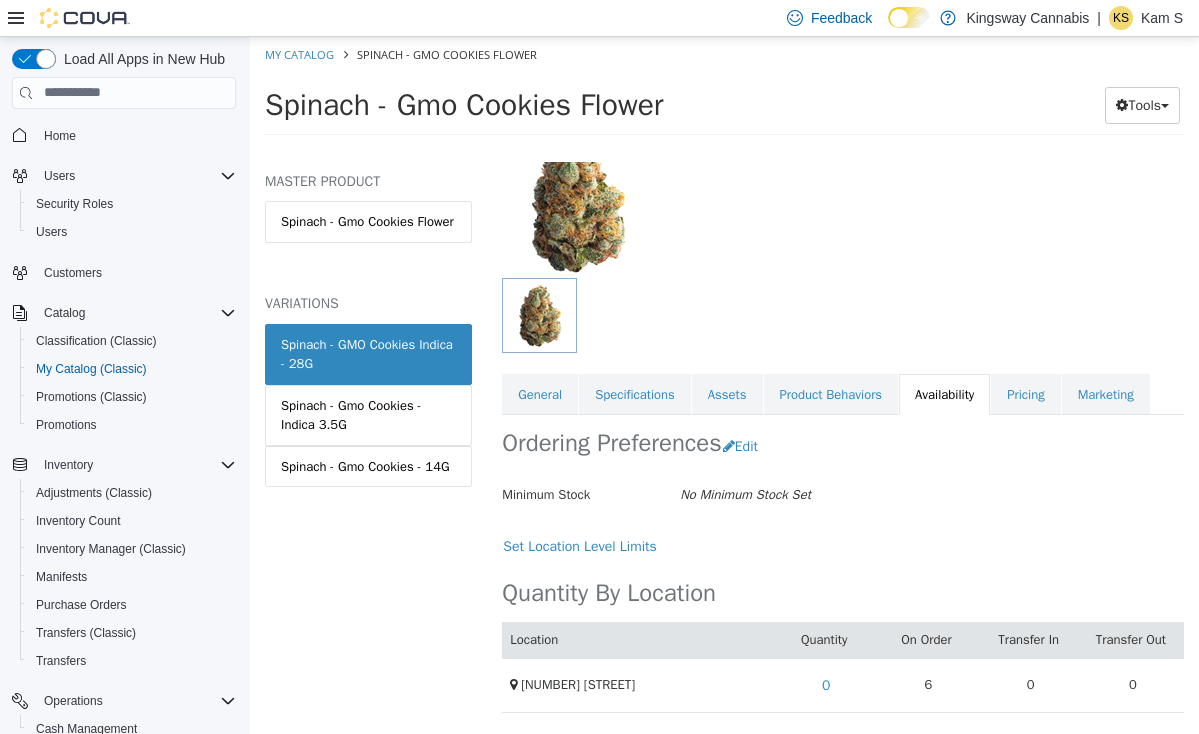 scroll, scrollTop: 215, scrollLeft: 0, axis: vertical 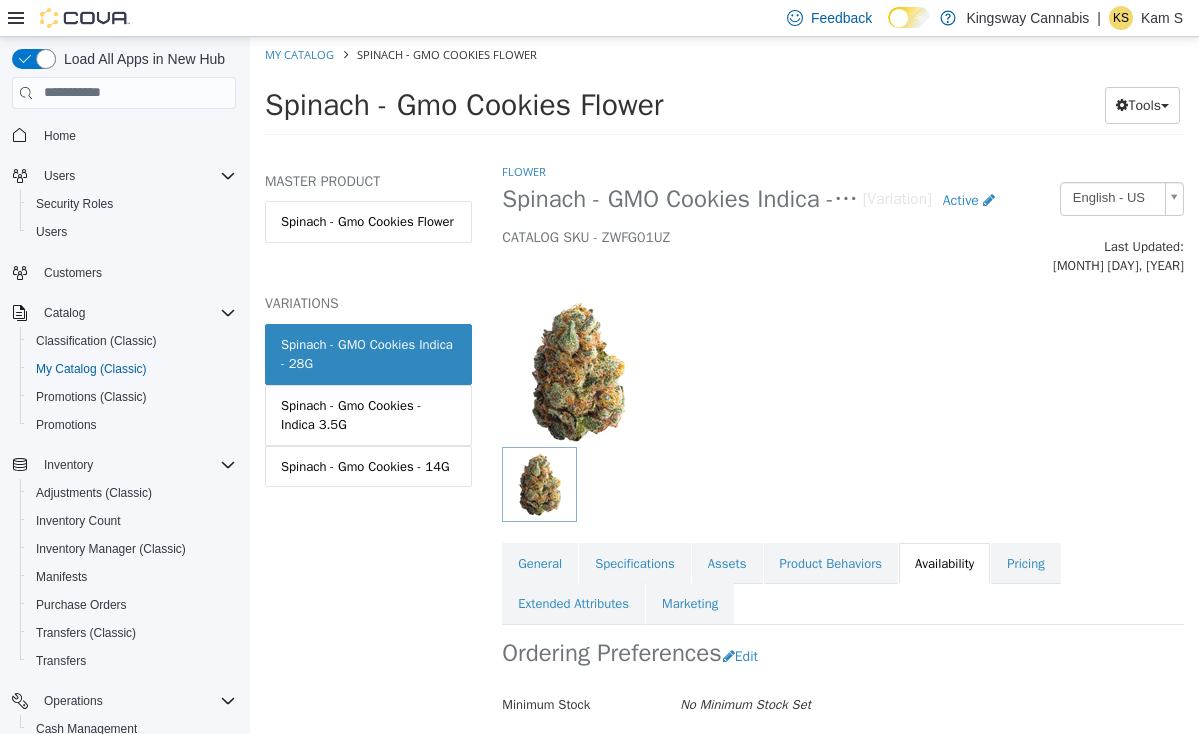 click on "My Catalog
Spinach - Gmo Cookies Flower" at bounding box center (724, 54) 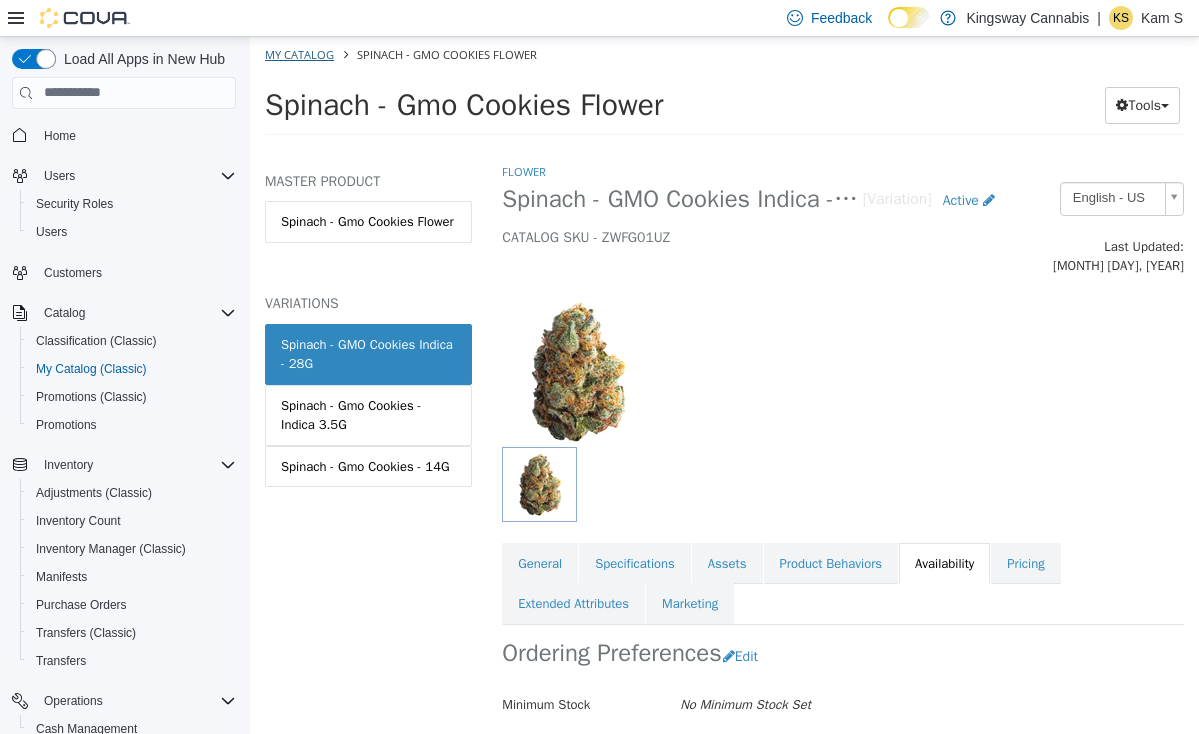 click on "My Catalog" at bounding box center [299, 53] 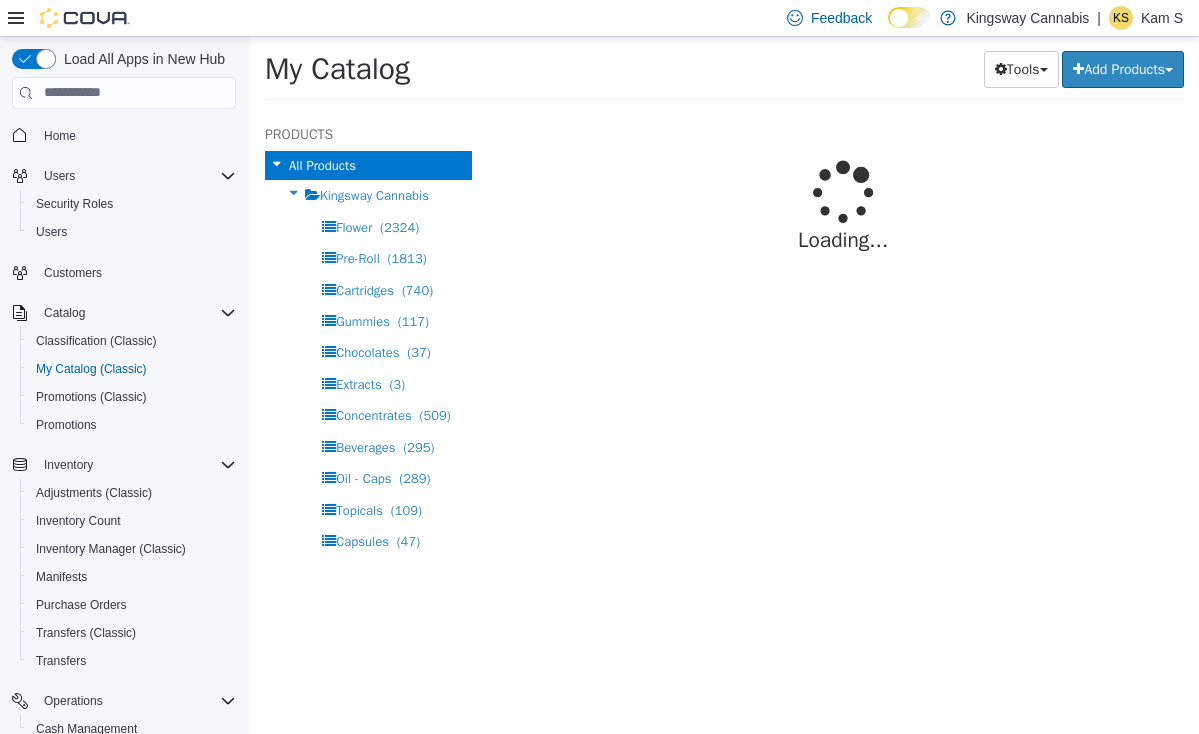 select on "**********" 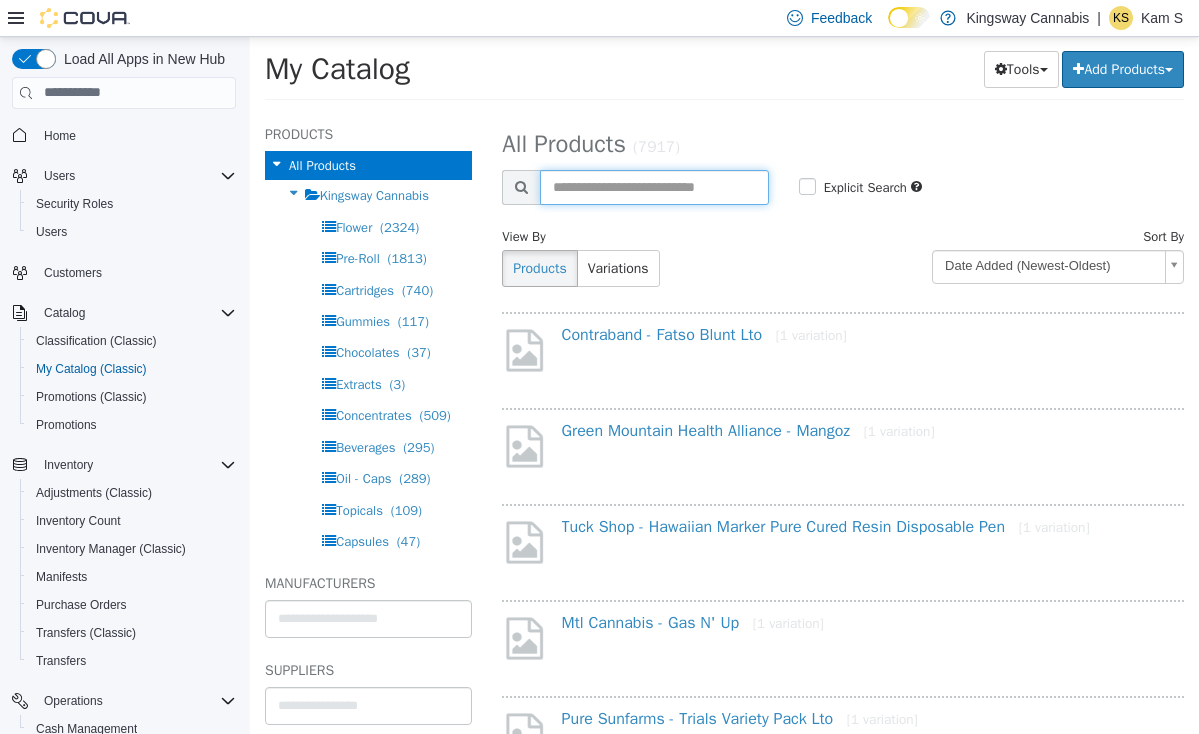 click at bounding box center [654, 186] 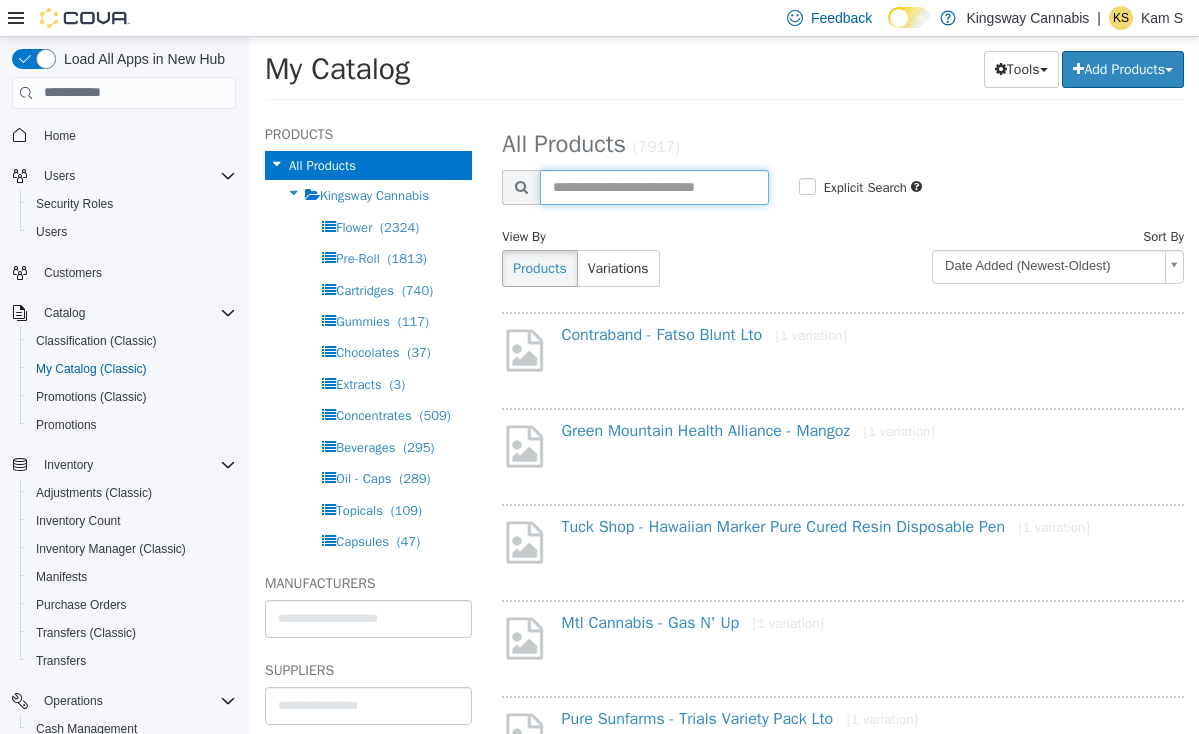 paste on "*******" 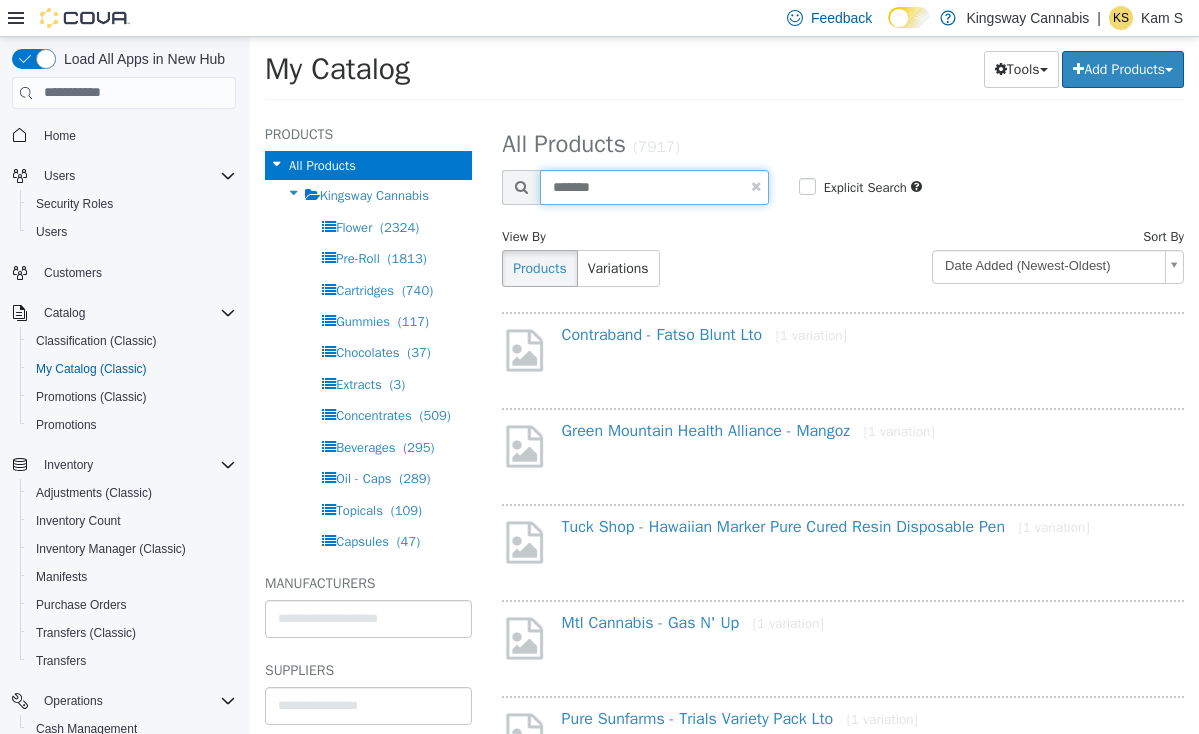 type on "*******" 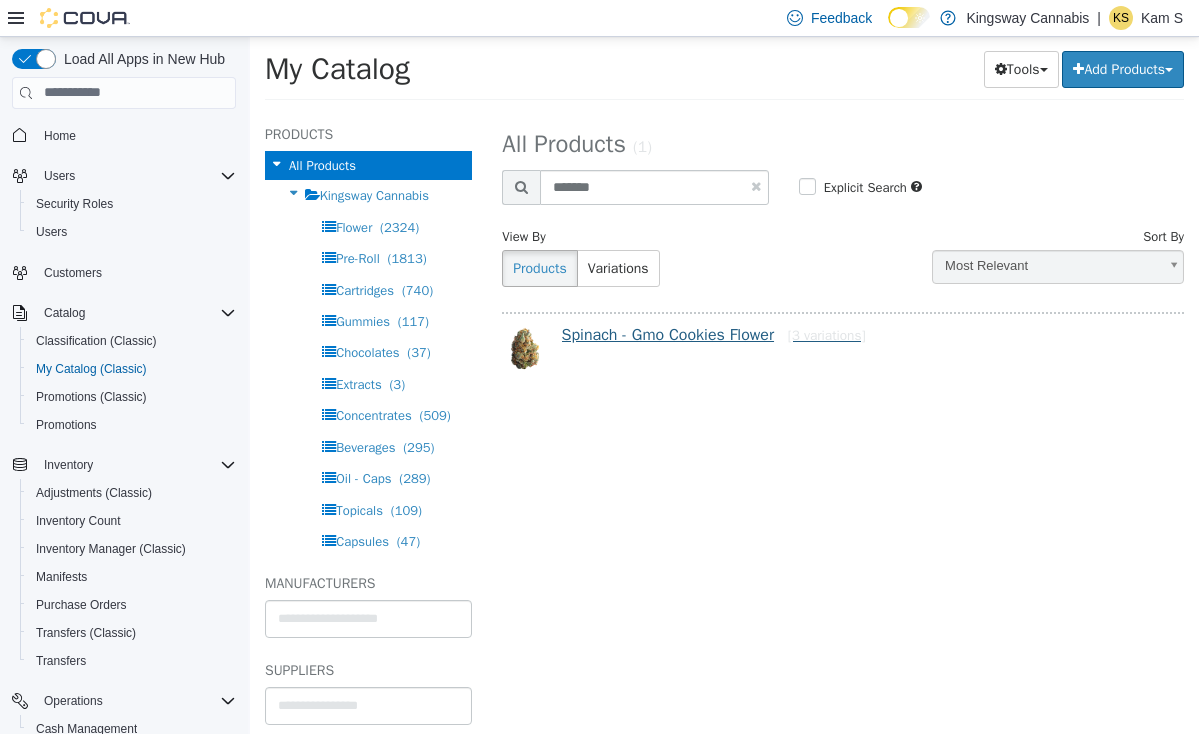 click on "Spinach - Gmo Cookies Flower
[3 variations]" at bounding box center [714, 334] 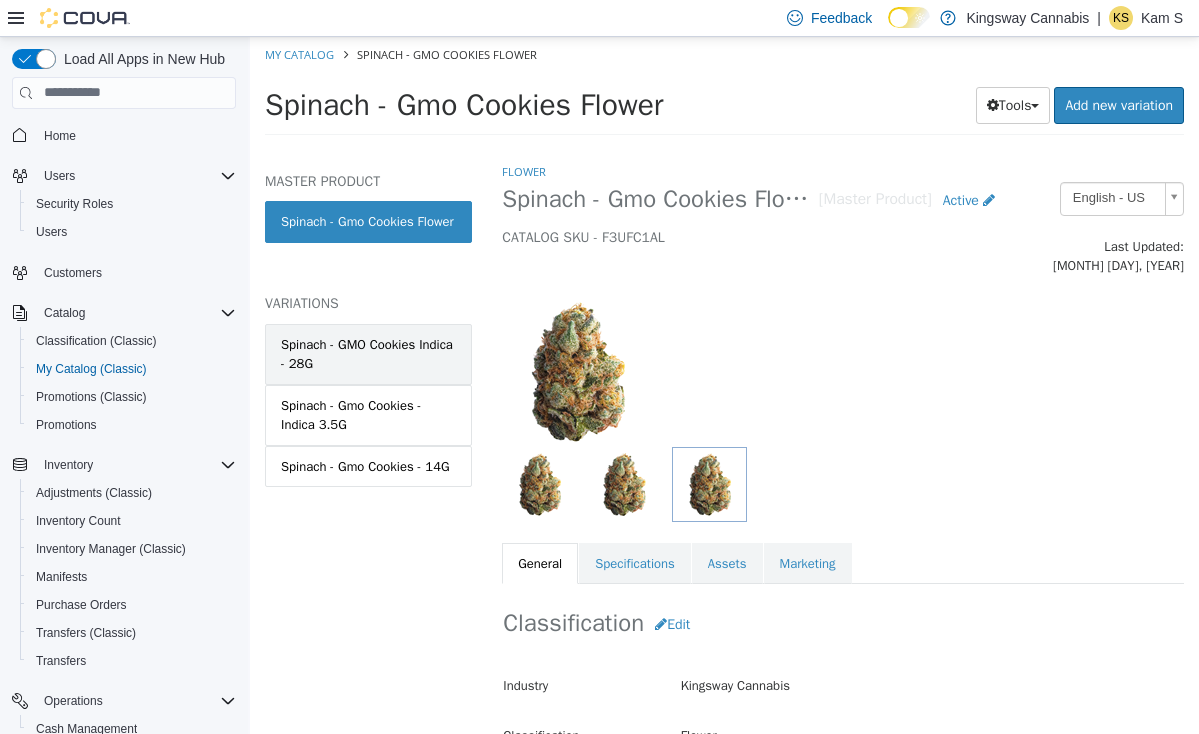 click on "Spinach - GMO Cookies Indica - 28G" at bounding box center [368, 353] 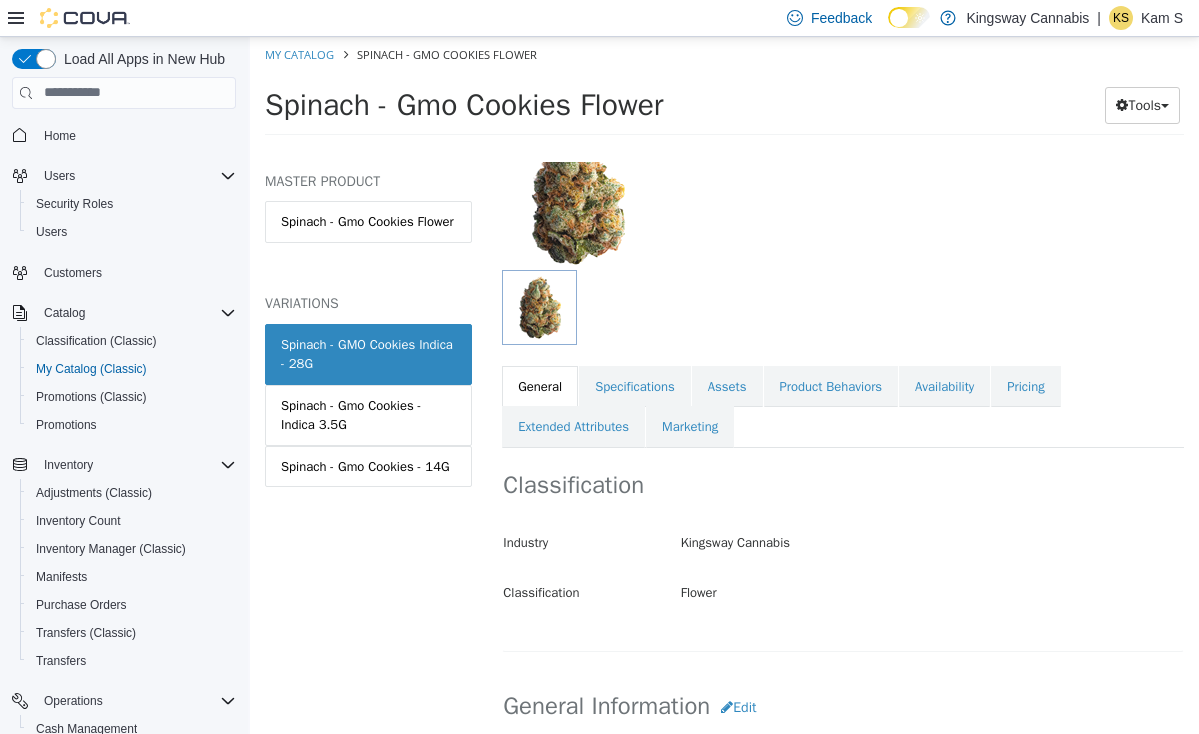 scroll, scrollTop: 153, scrollLeft: 1, axis: both 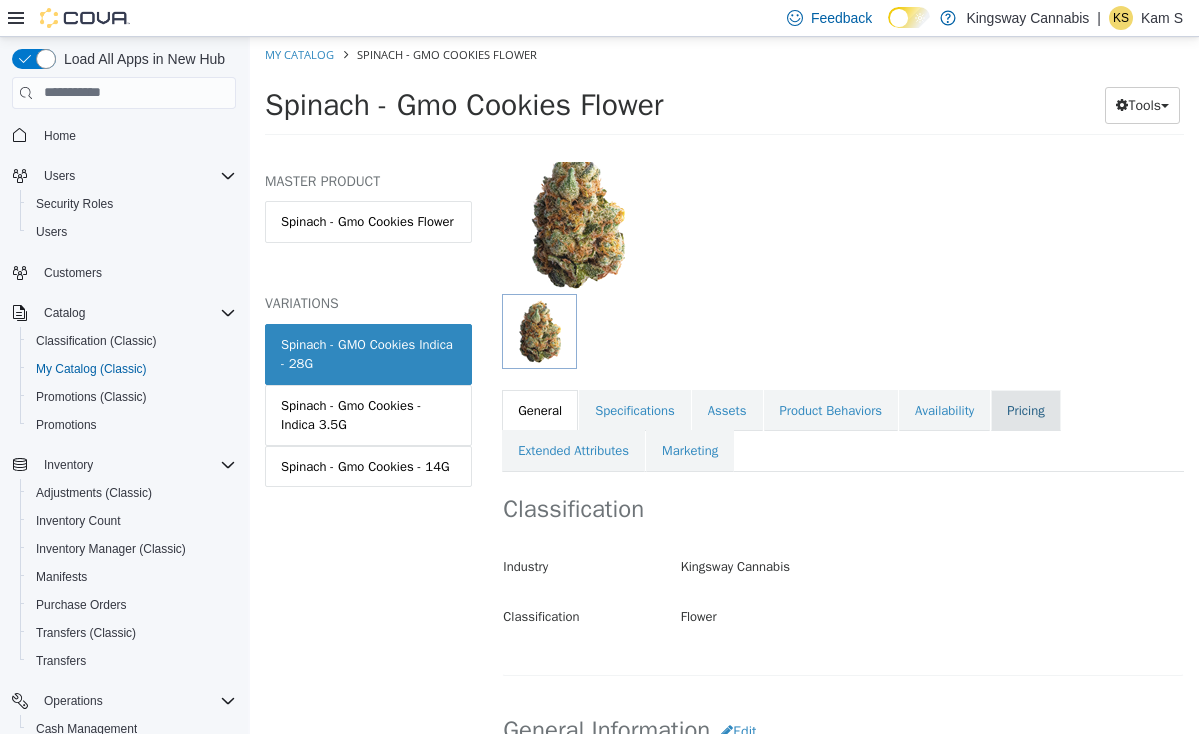 click on "Pricing" at bounding box center (1025, 410) 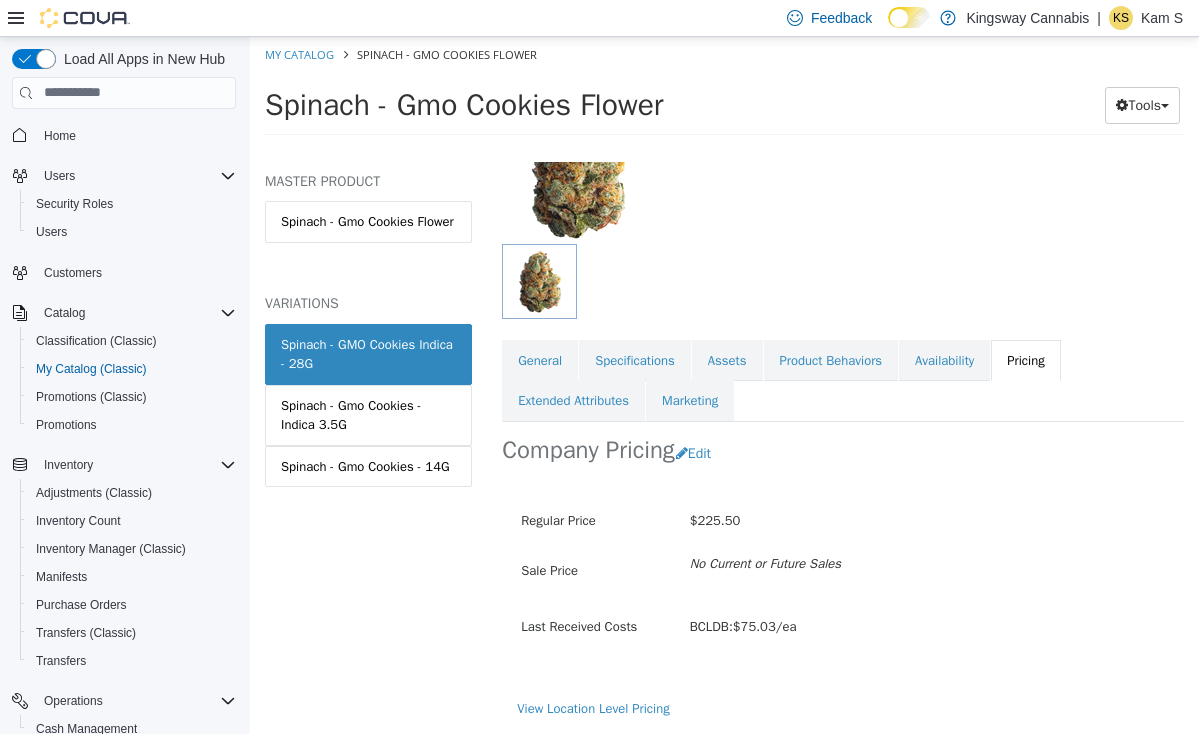 scroll, scrollTop: 208, scrollLeft: 1, axis: both 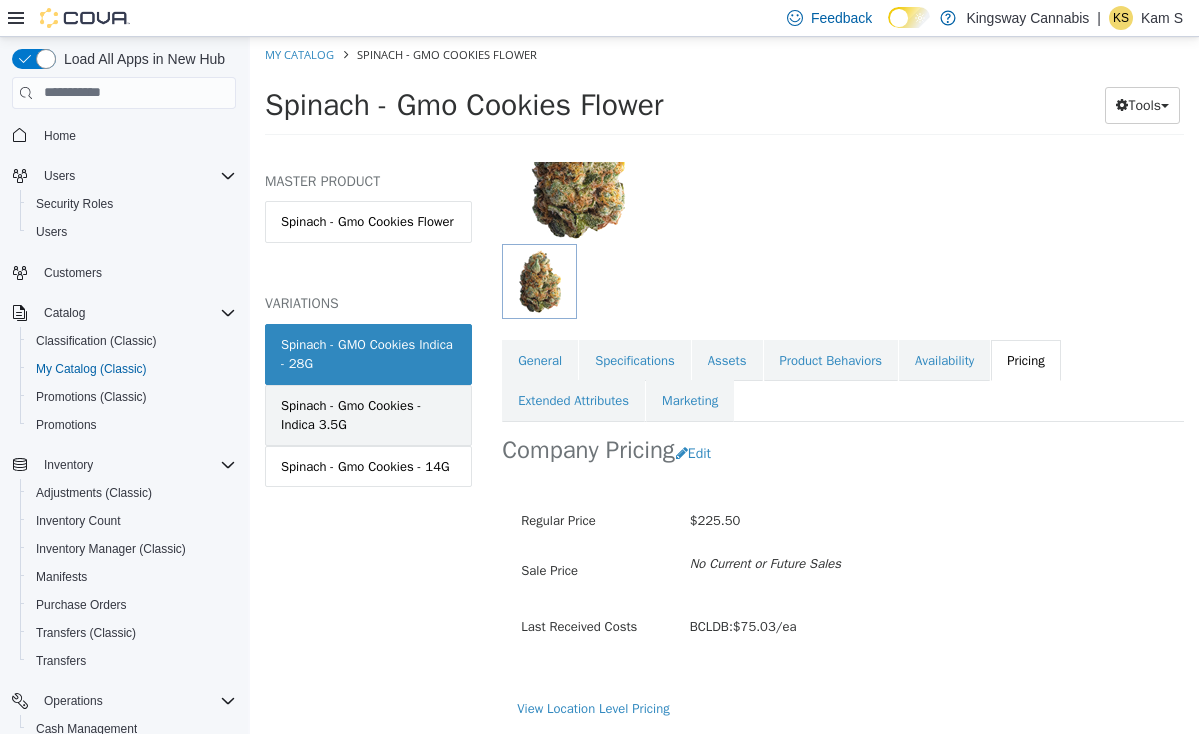 click on "Spinach - Gmo Cookies - Indica 3.5G" at bounding box center (368, 414) 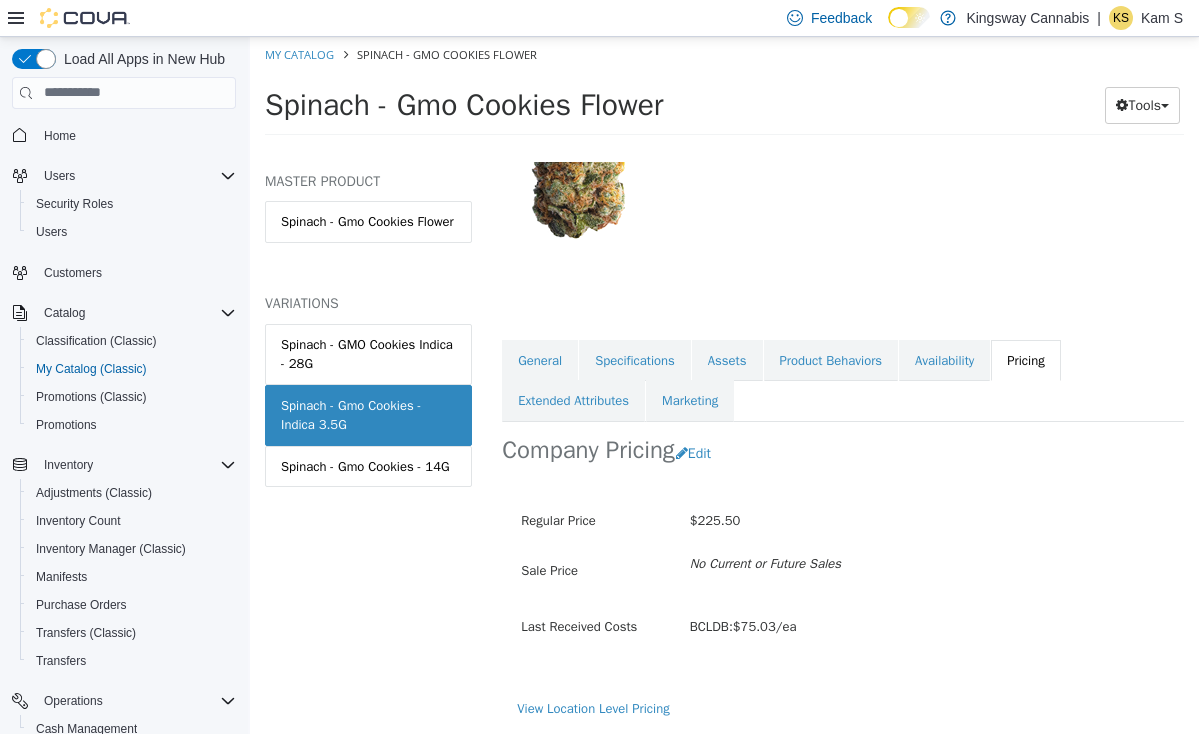 scroll, scrollTop: 0, scrollLeft: 1, axis: horizontal 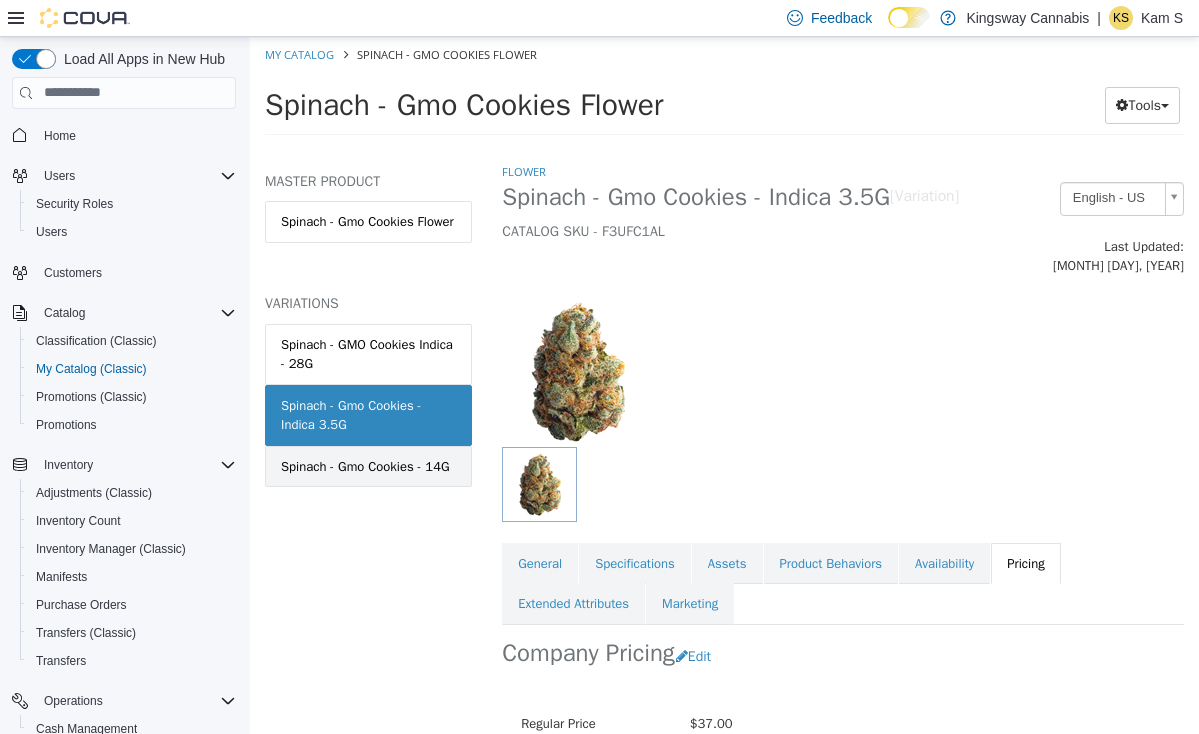click on "Spinach - Gmo Cookies - 14G" at bounding box center [368, 466] 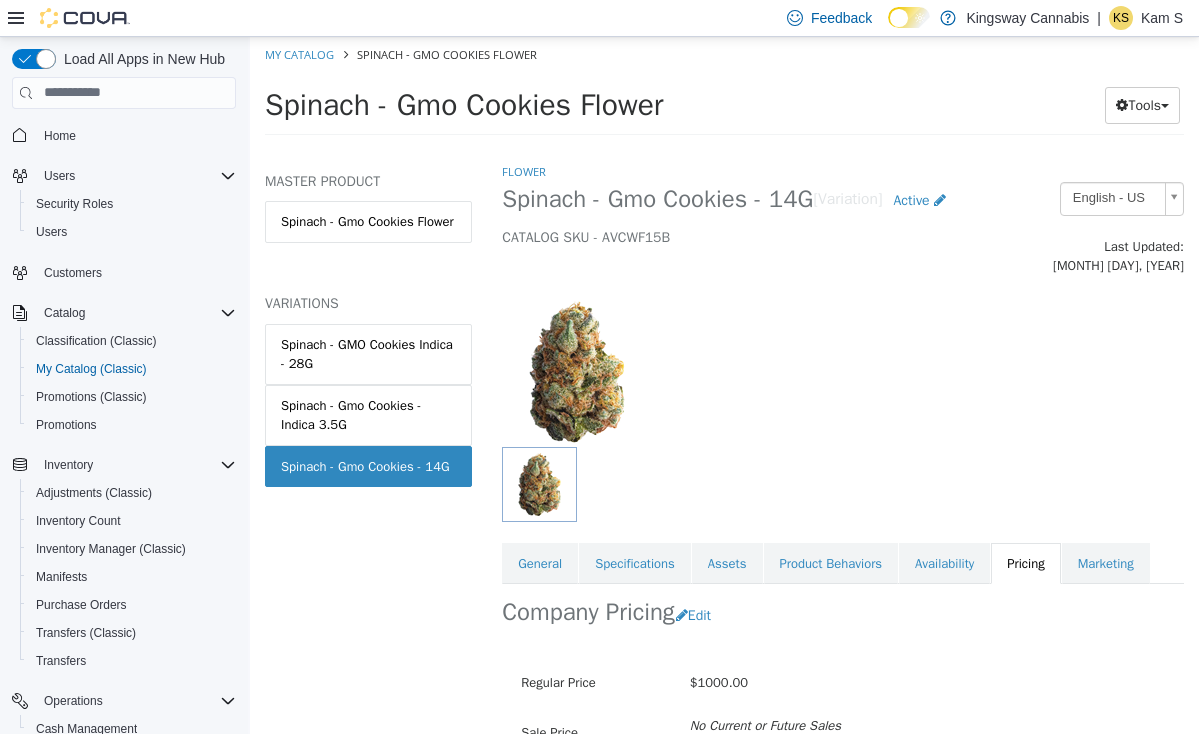 click at bounding box center [843, 360] 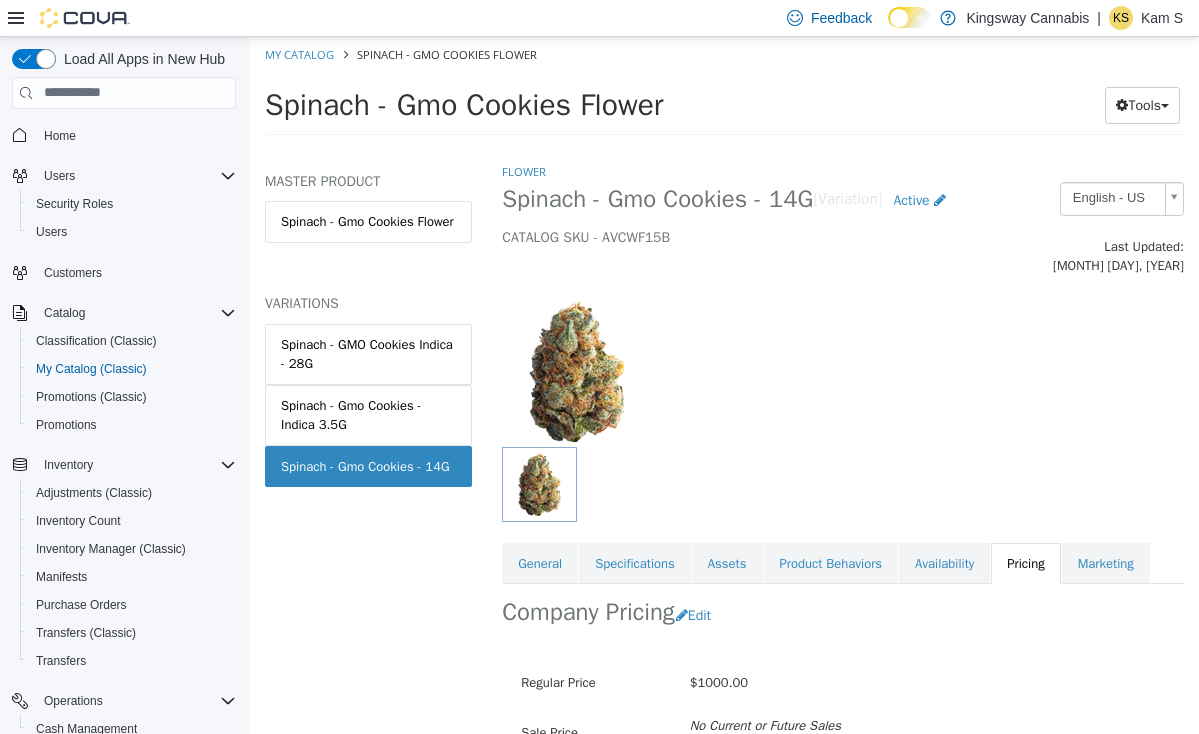 click on "Spinach - Gmo Cookies - 14G
[Variation] Active   CATALOG SKU - AVCWF15B" at bounding box center [754, 219] 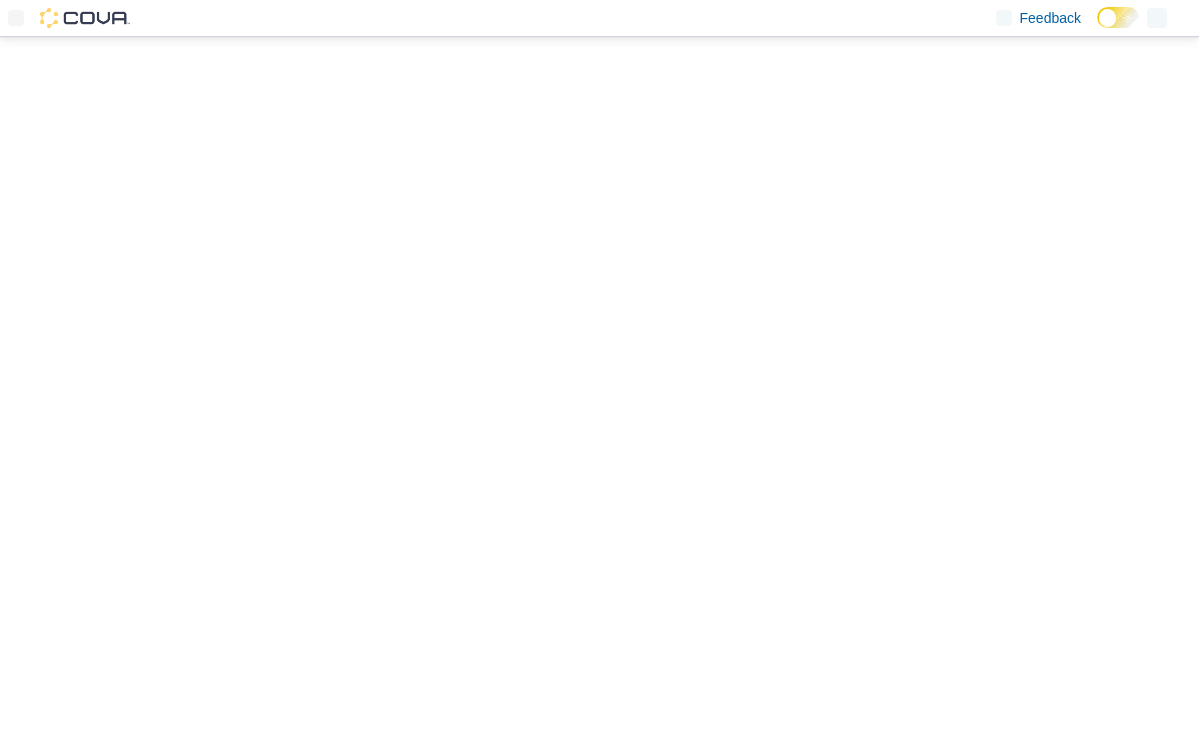 scroll, scrollTop: 0, scrollLeft: 0, axis: both 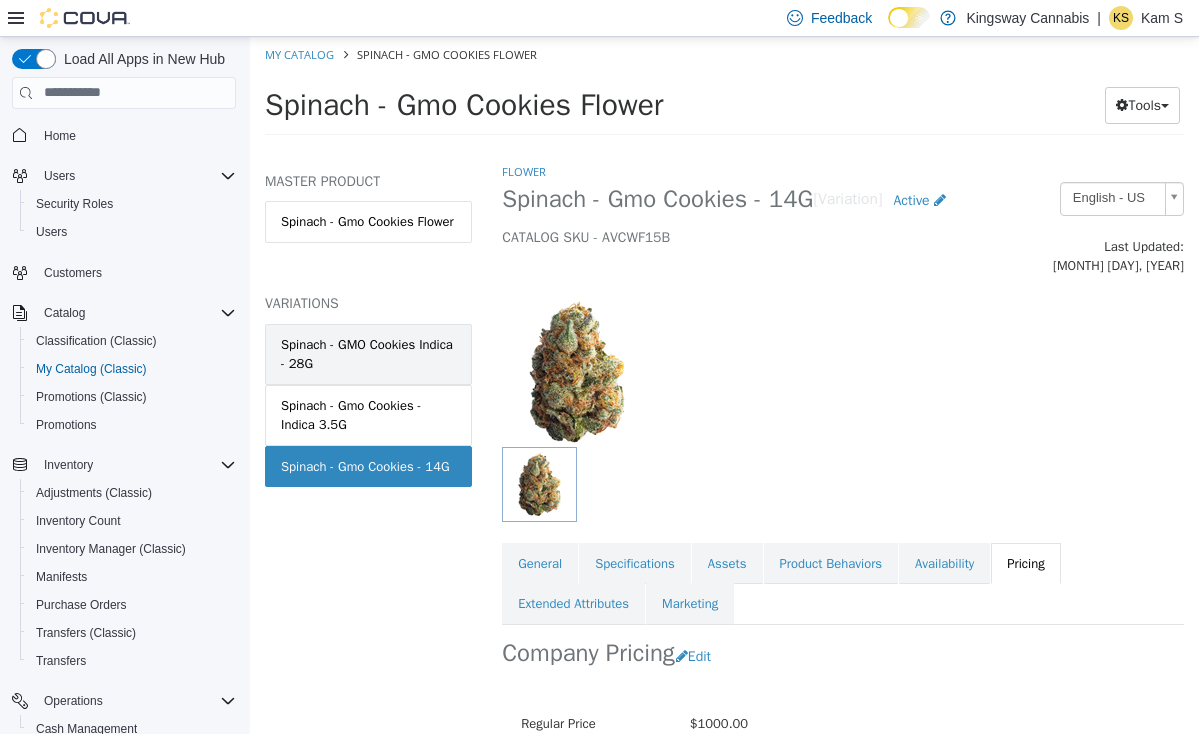 click on "Spinach - GMO Cookies Indica - 28G" at bounding box center (368, 353) 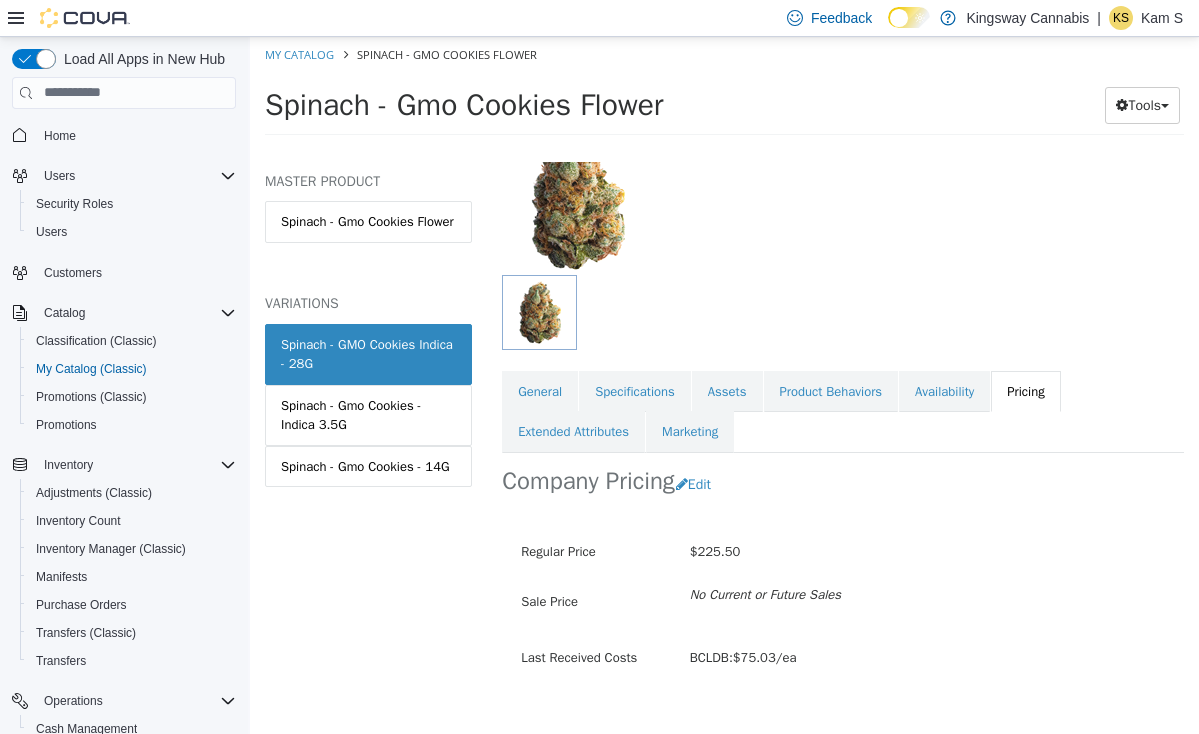 scroll, scrollTop: 191, scrollLeft: 0, axis: vertical 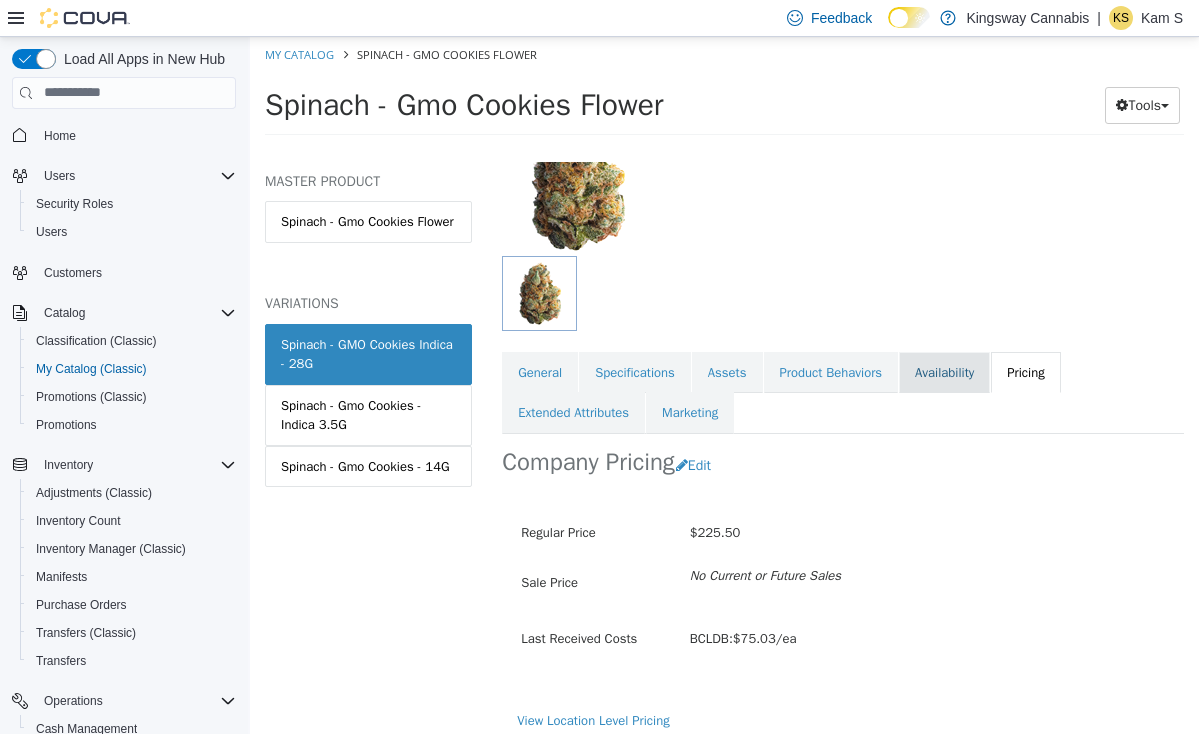 click on "Availability" at bounding box center (944, 372) 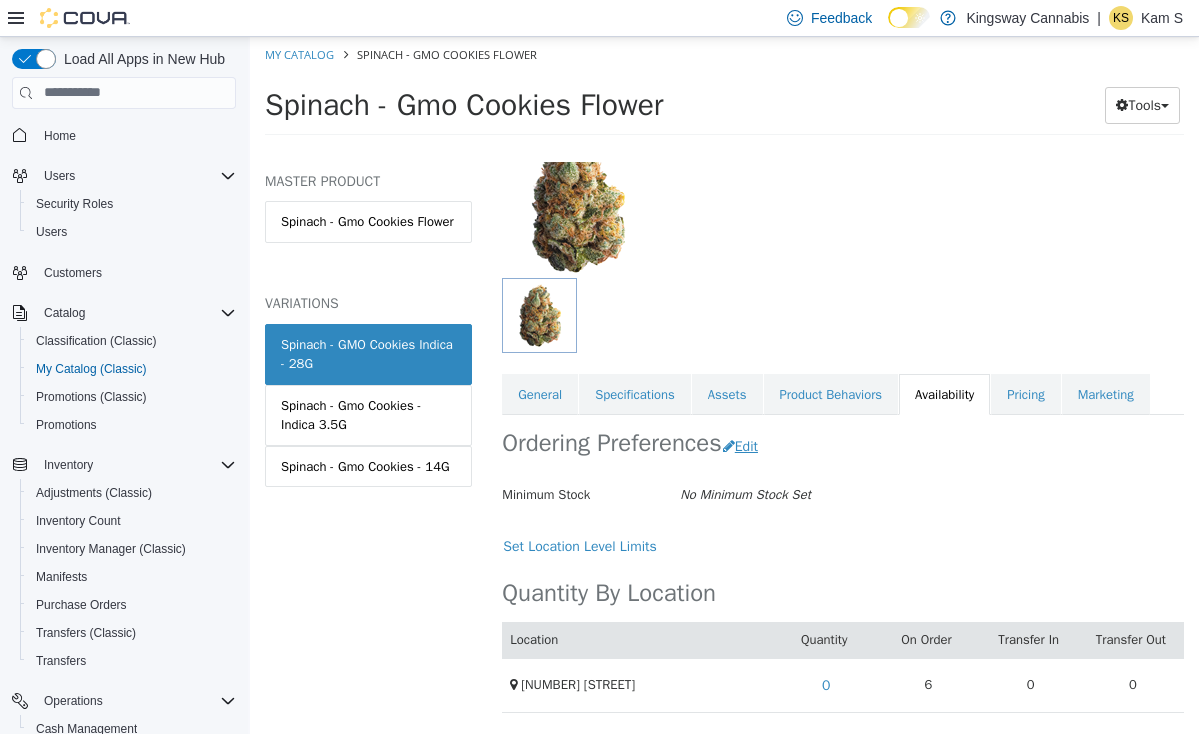 scroll, scrollTop: 215, scrollLeft: 0, axis: vertical 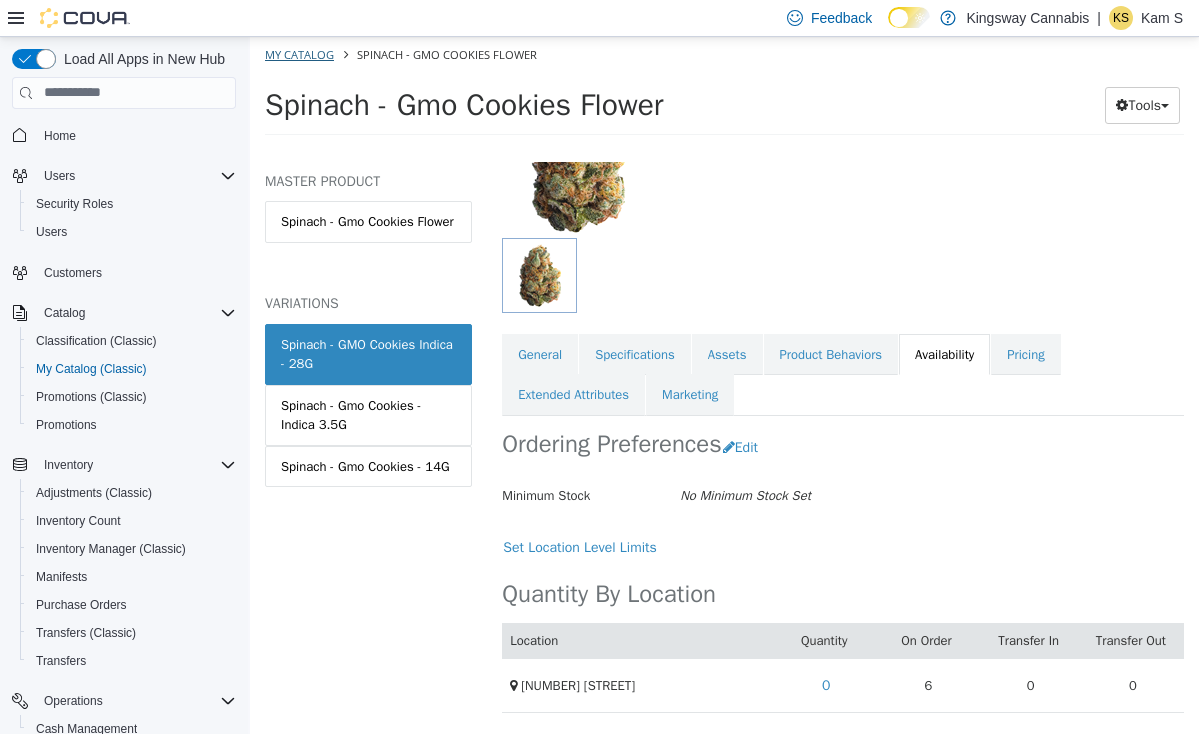 click on "My Catalog" at bounding box center [299, 53] 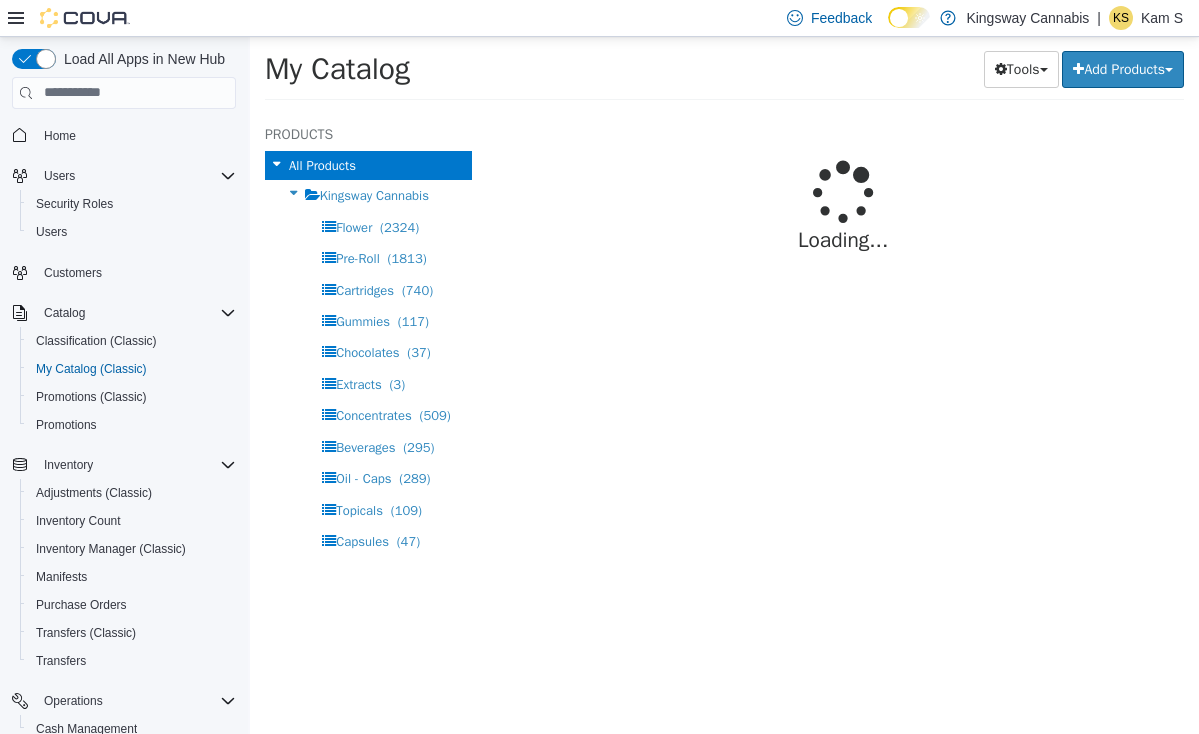 select on "**********" 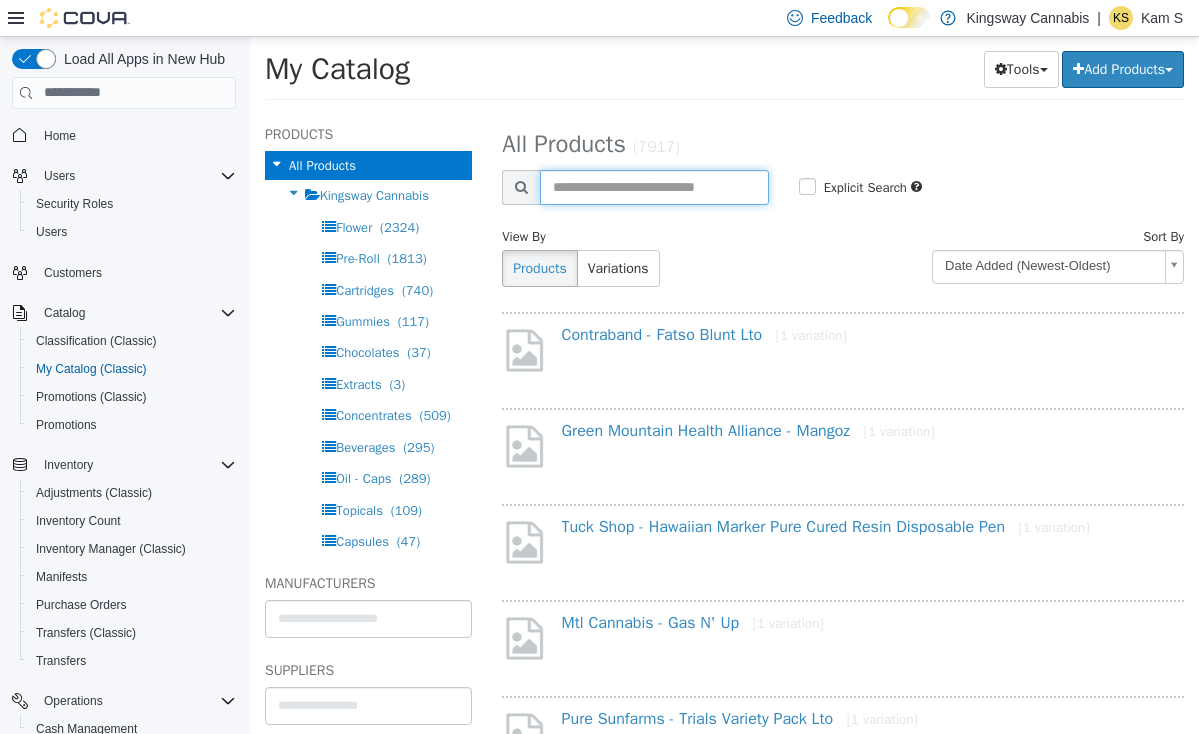 click at bounding box center (654, 186) 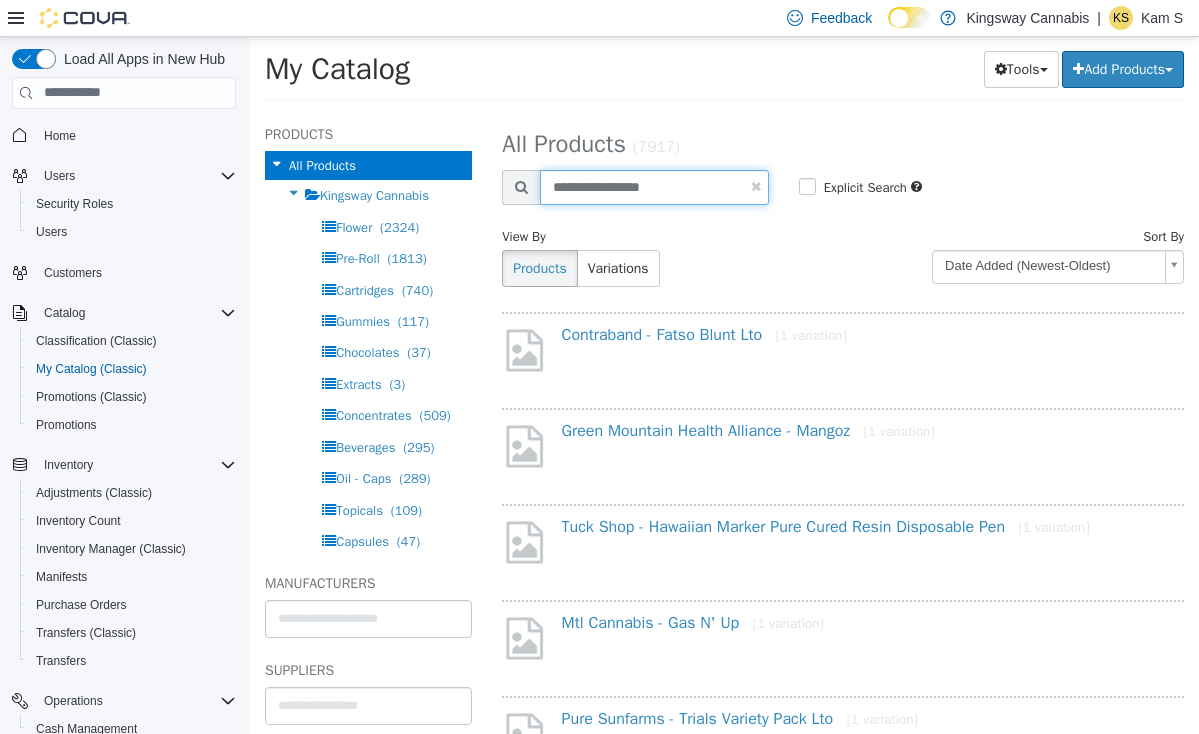 type on "**********" 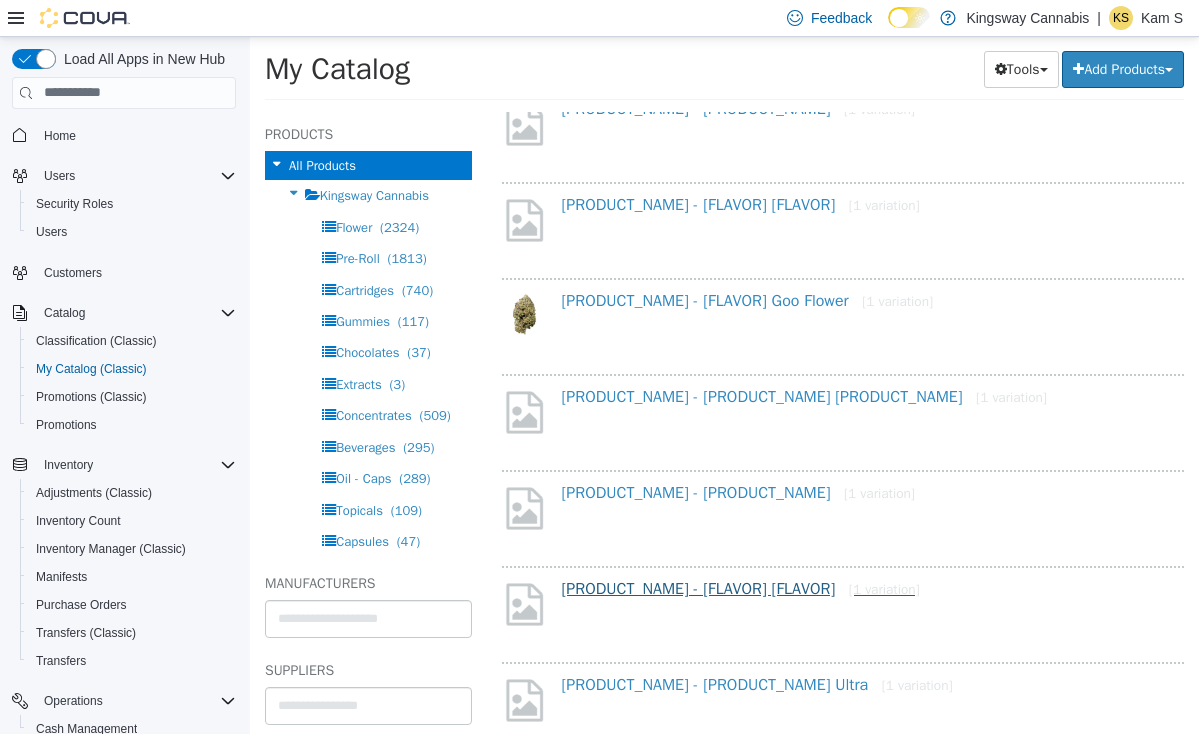 scroll, scrollTop: 740, scrollLeft: 0, axis: vertical 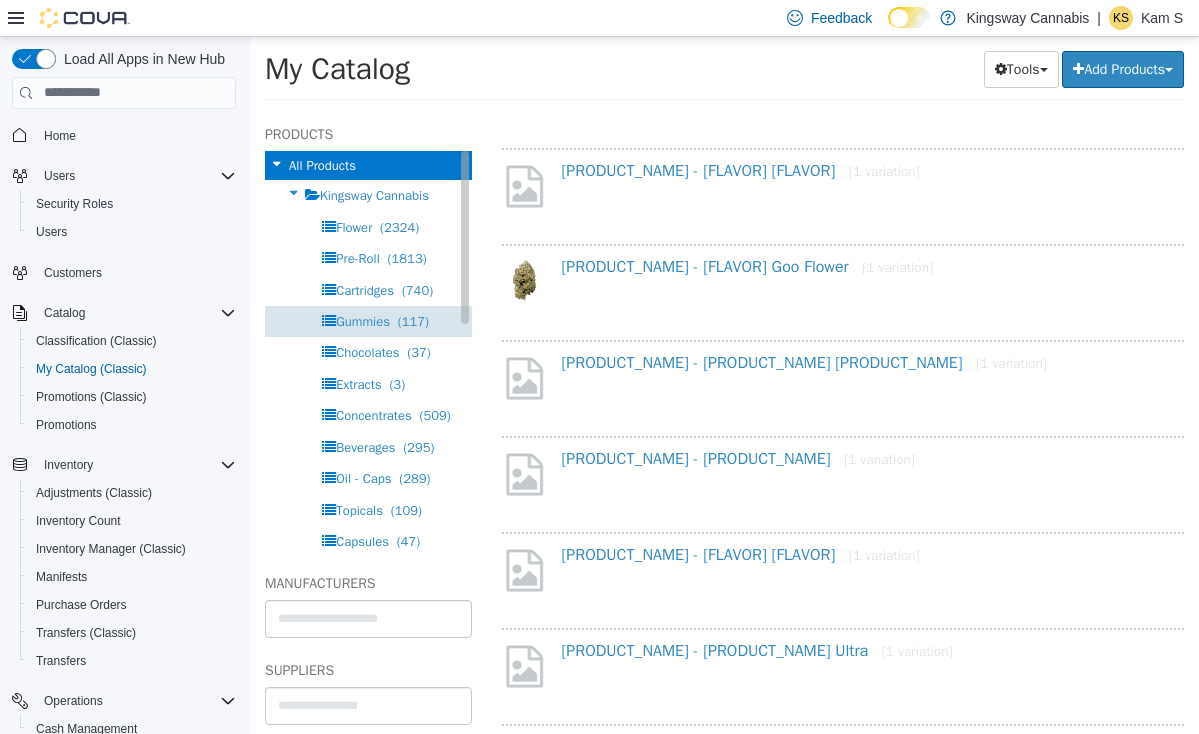 click on "Gummies" at bounding box center (363, 320) 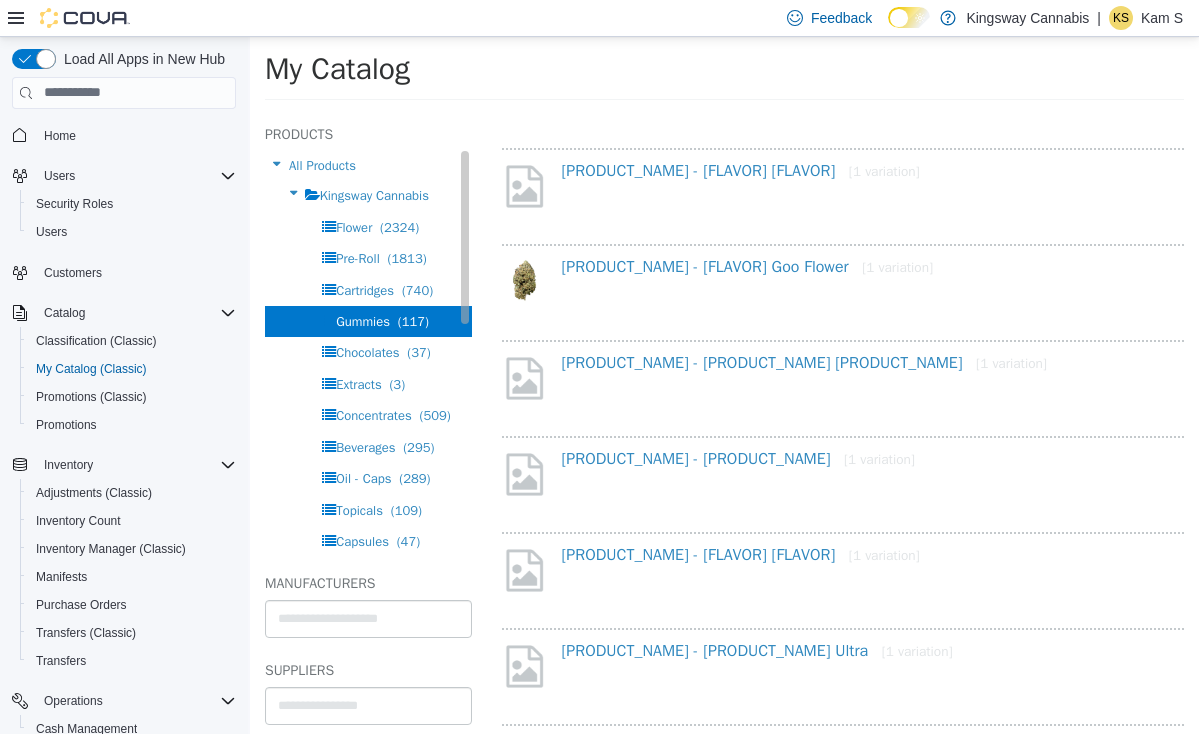 scroll, scrollTop: 0, scrollLeft: 0, axis: both 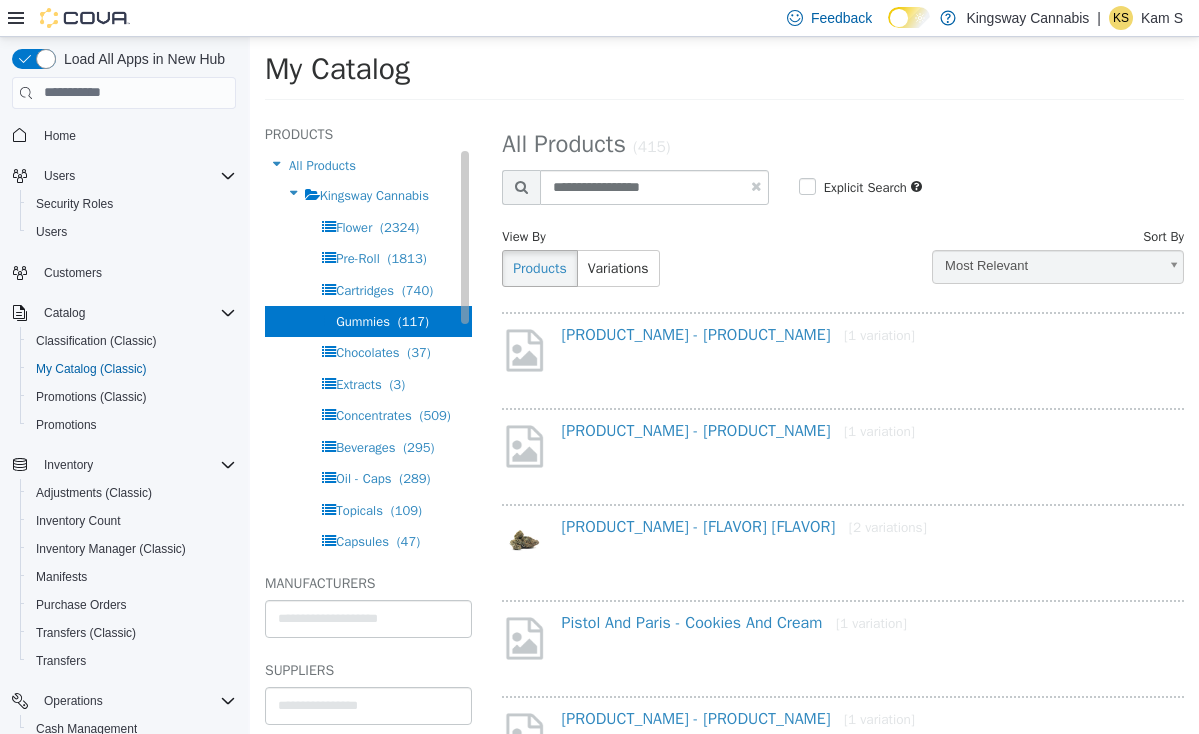 select on "**********" 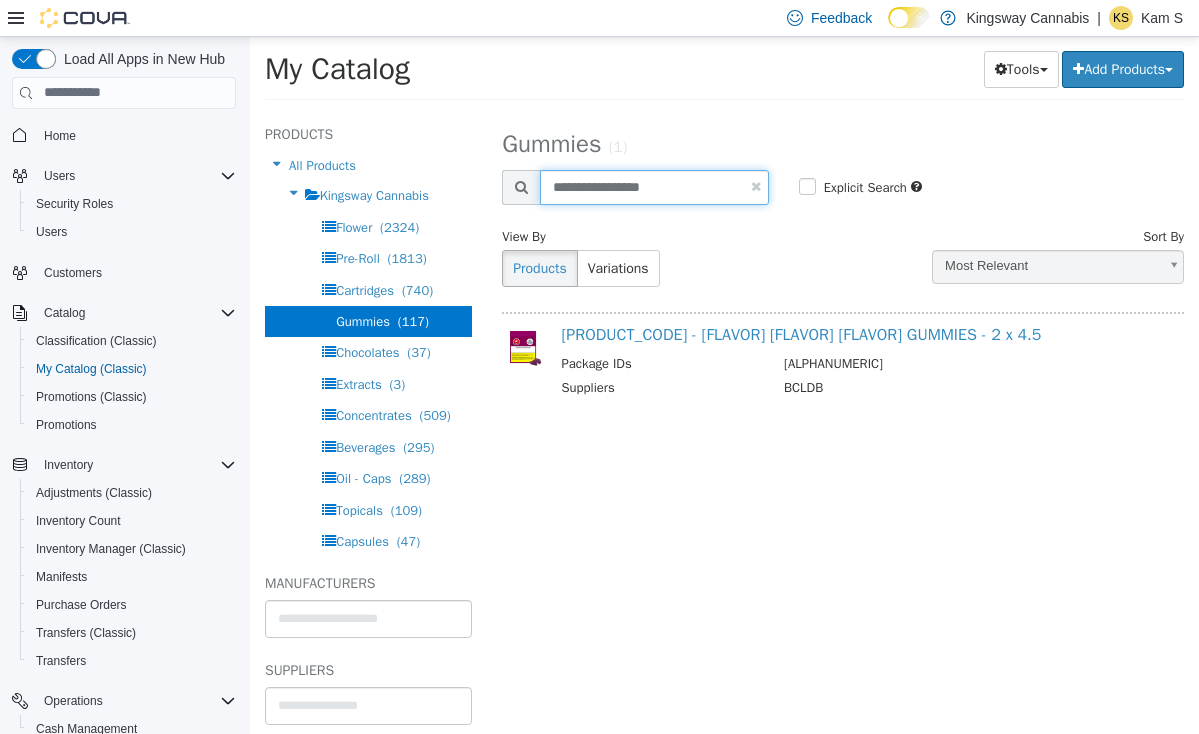 click on "**********" at bounding box center (654, 186) 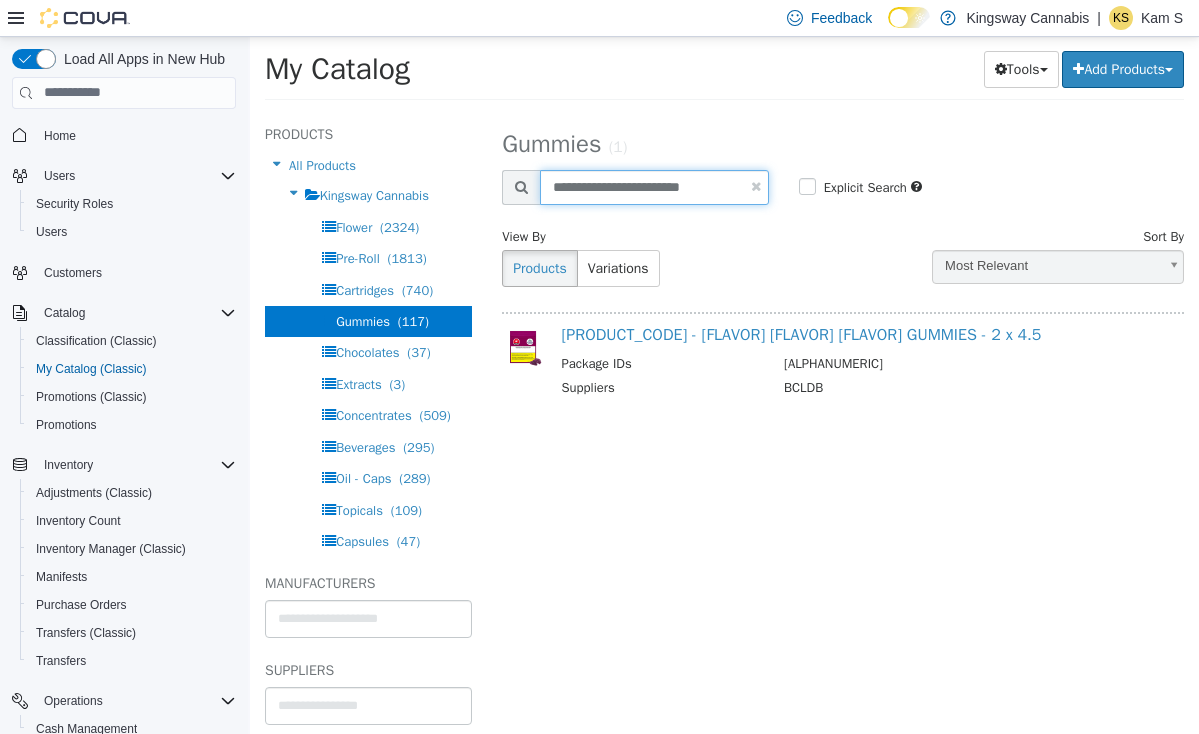 type on "**********" 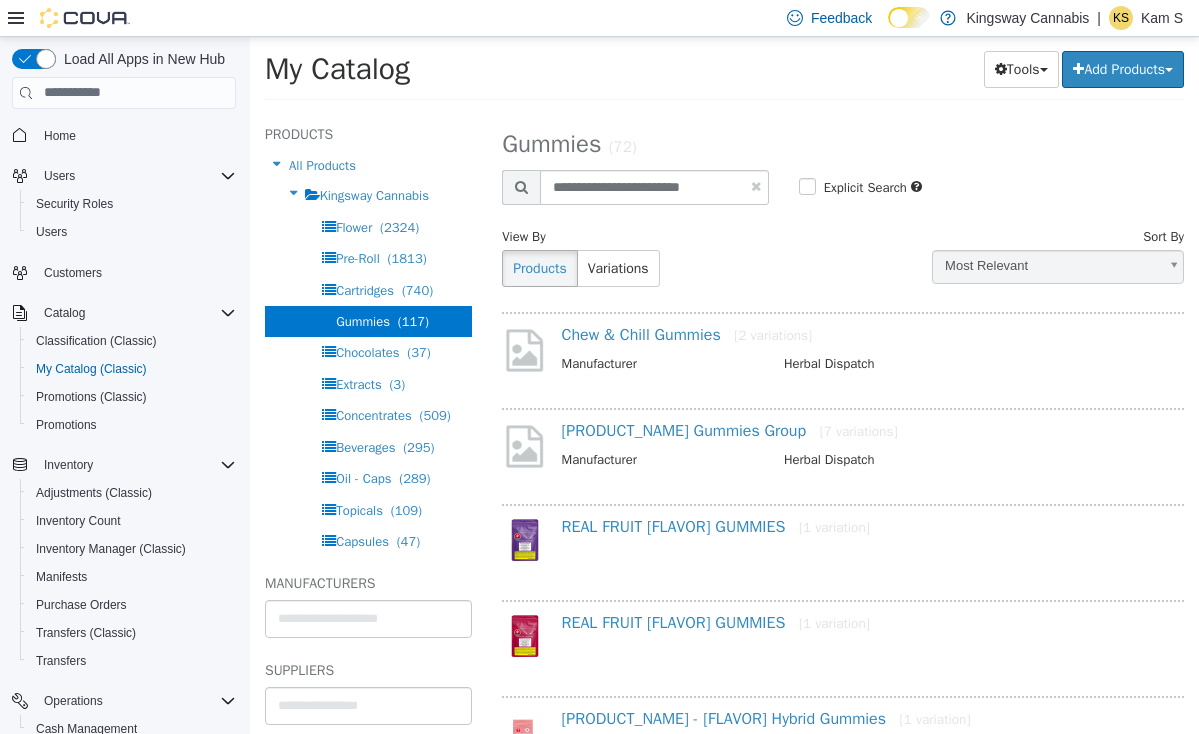 scroll, scrollTop: 0, scrollLeft: 0, axis: both 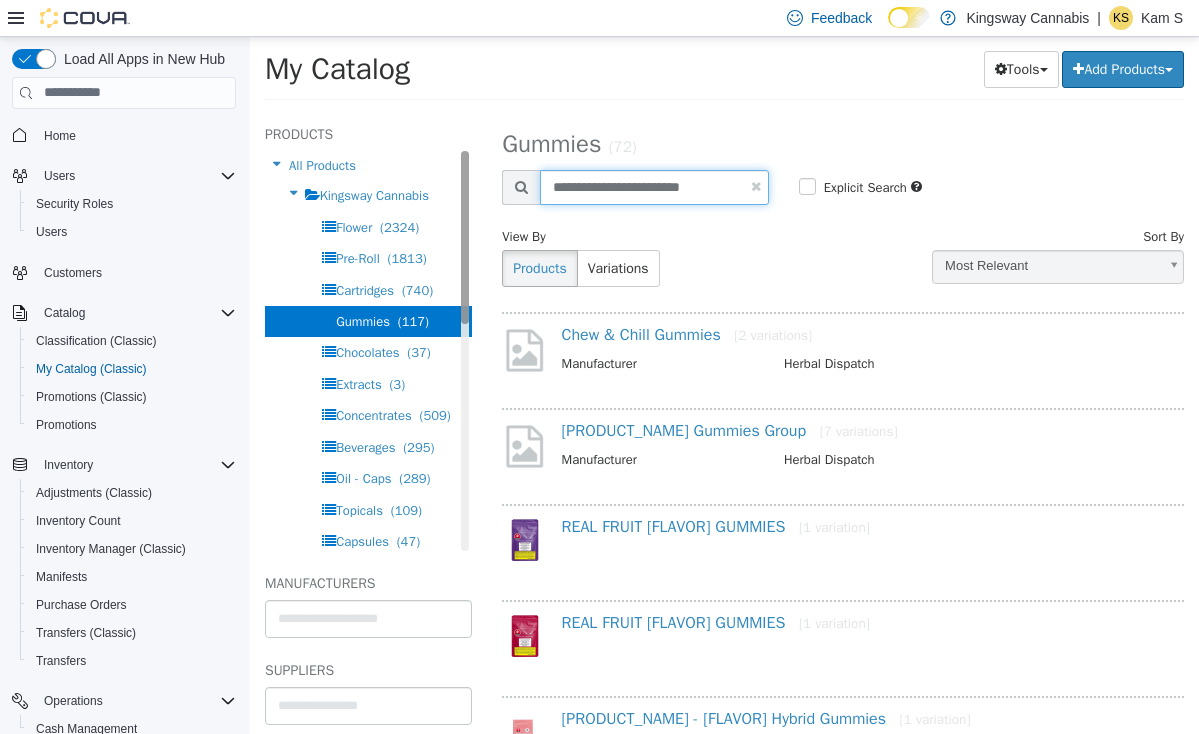 drag, startPoint x: 728, startPoint y: 183, endPoint x: 466, endPoint y: 161, distance: 262.92203 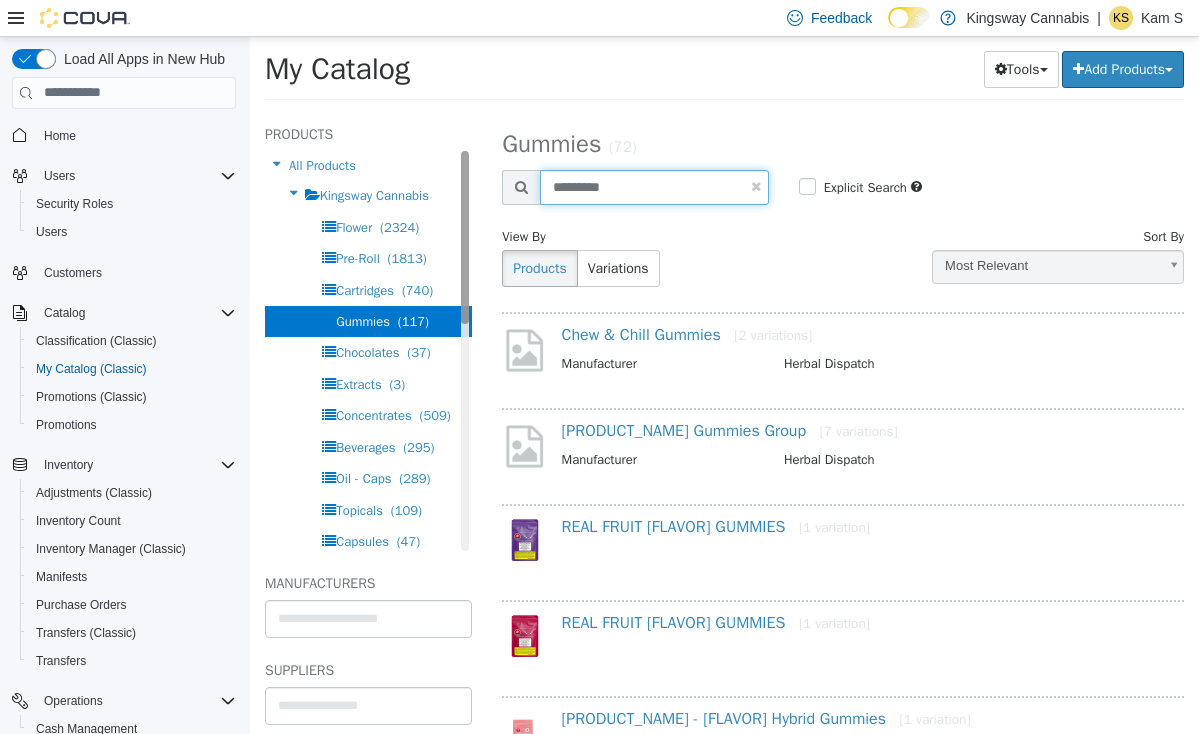 type on "********" 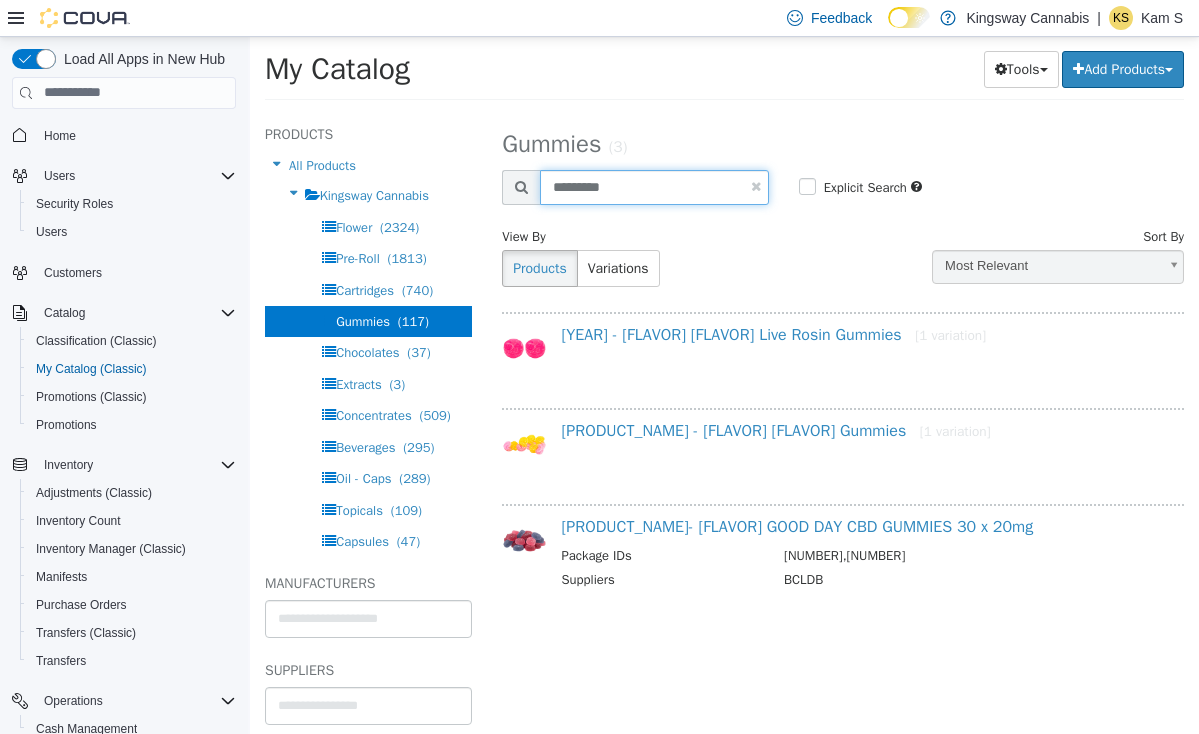 drag, startPoint x: 618, startPoint y: 189, endPoint x: 500, endPoint y: 190, distance: 118.004234 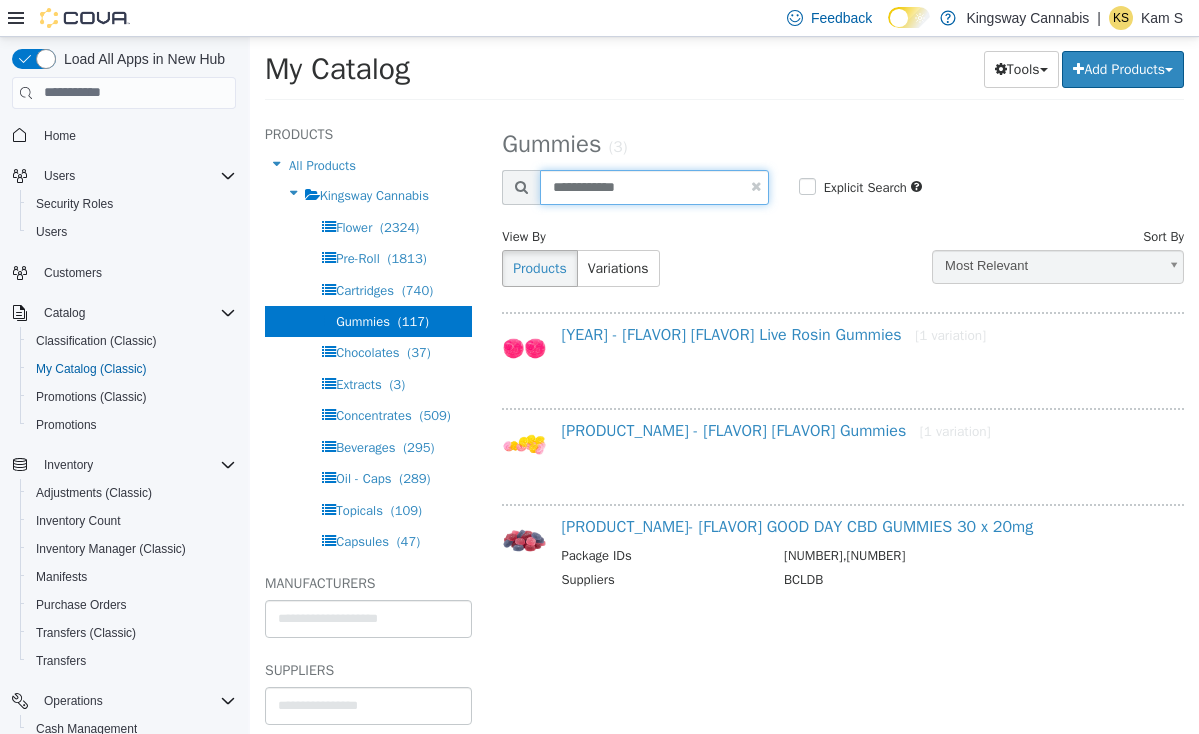 type on "**********" 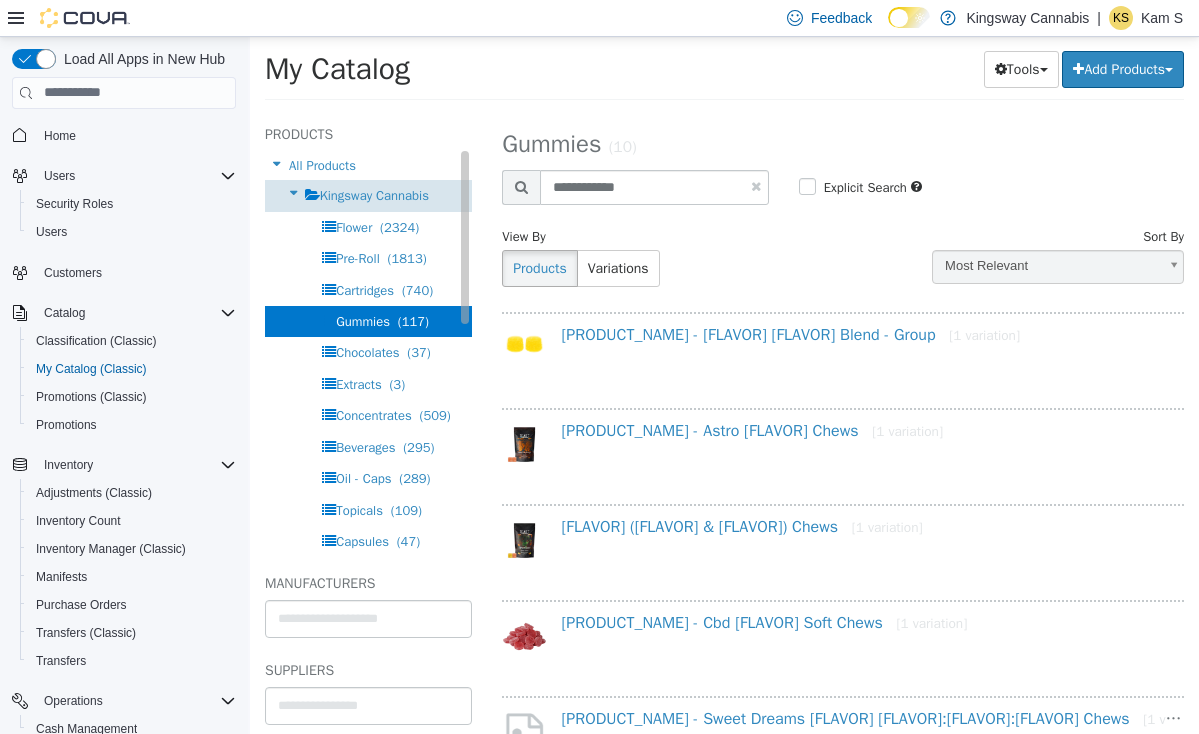 click on "Kingsway Cannabis" at bounding box center [374, 194] 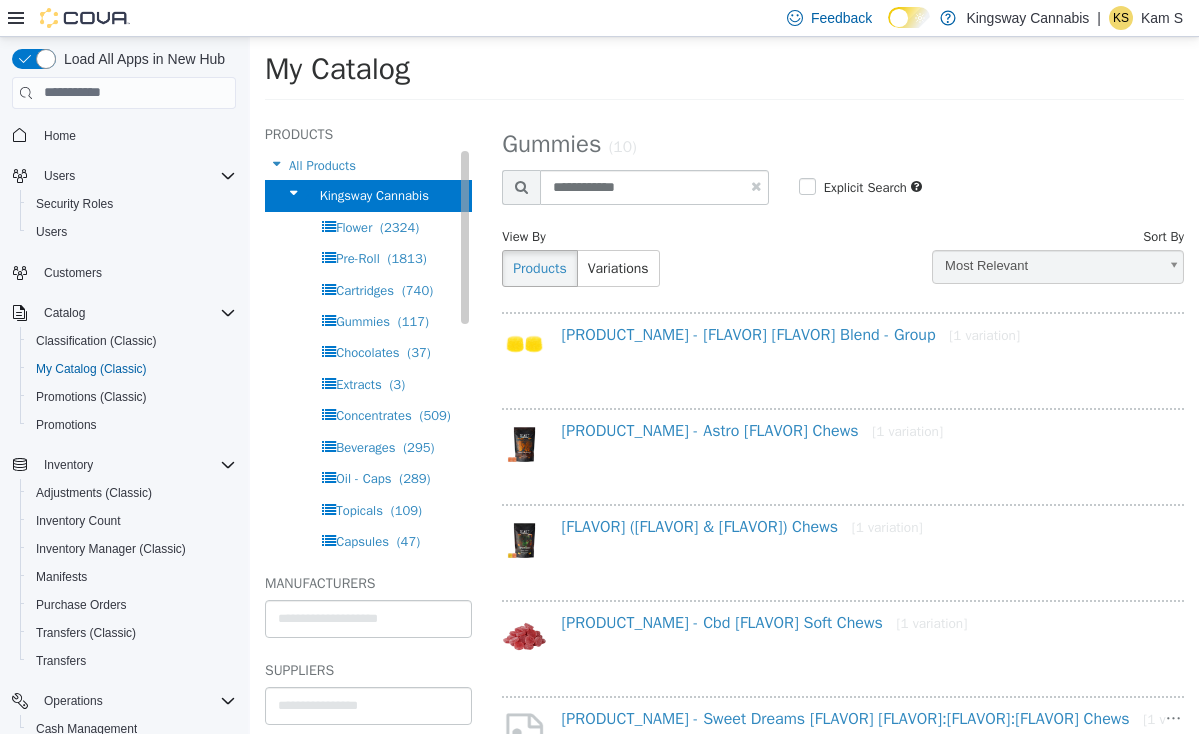 select on "**********" 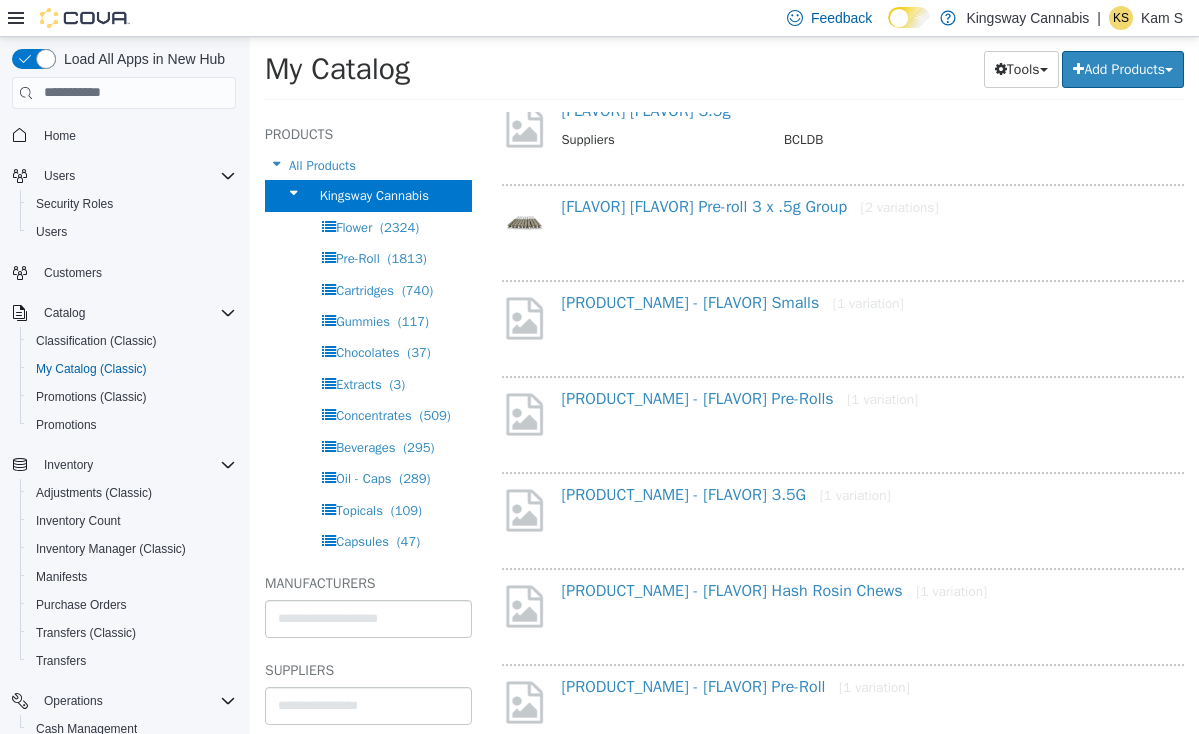 scroll, scrollTop: 333, scrollLeft: 0, axis: vertical 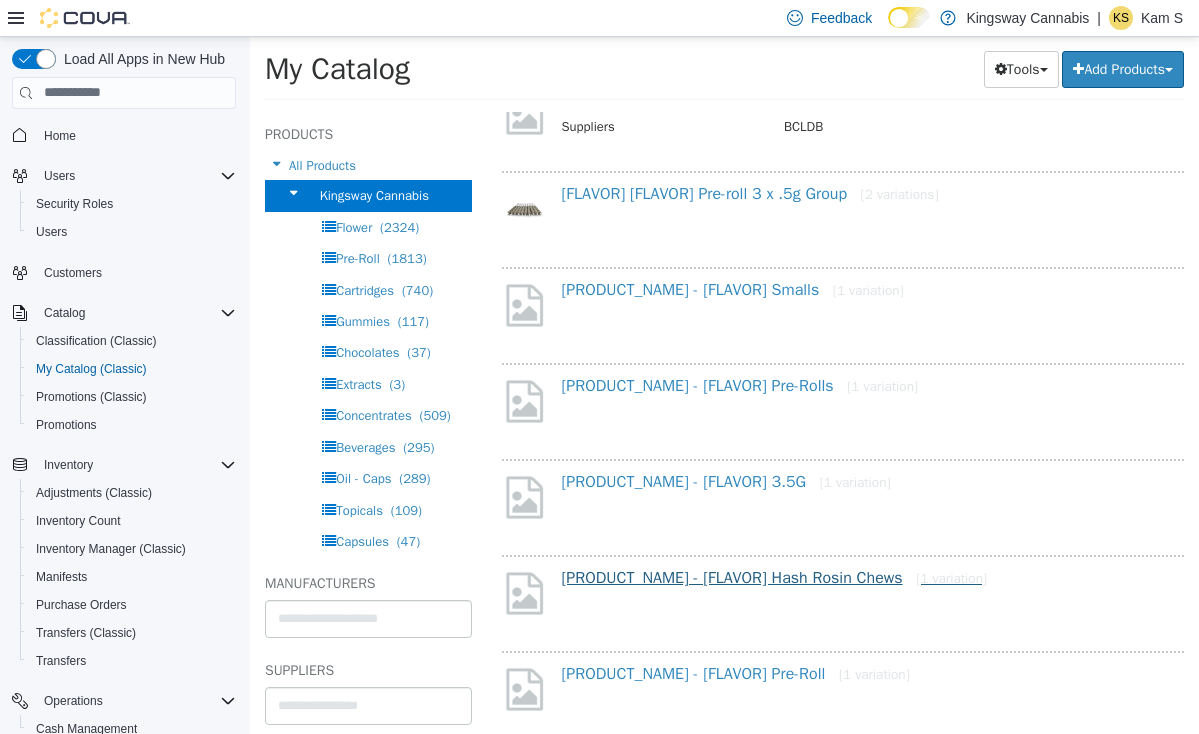 click on "Pistol And Paris - Orange Tingz Hash Rosin Chews
[1 variation]" at bounding box center [775, 577] 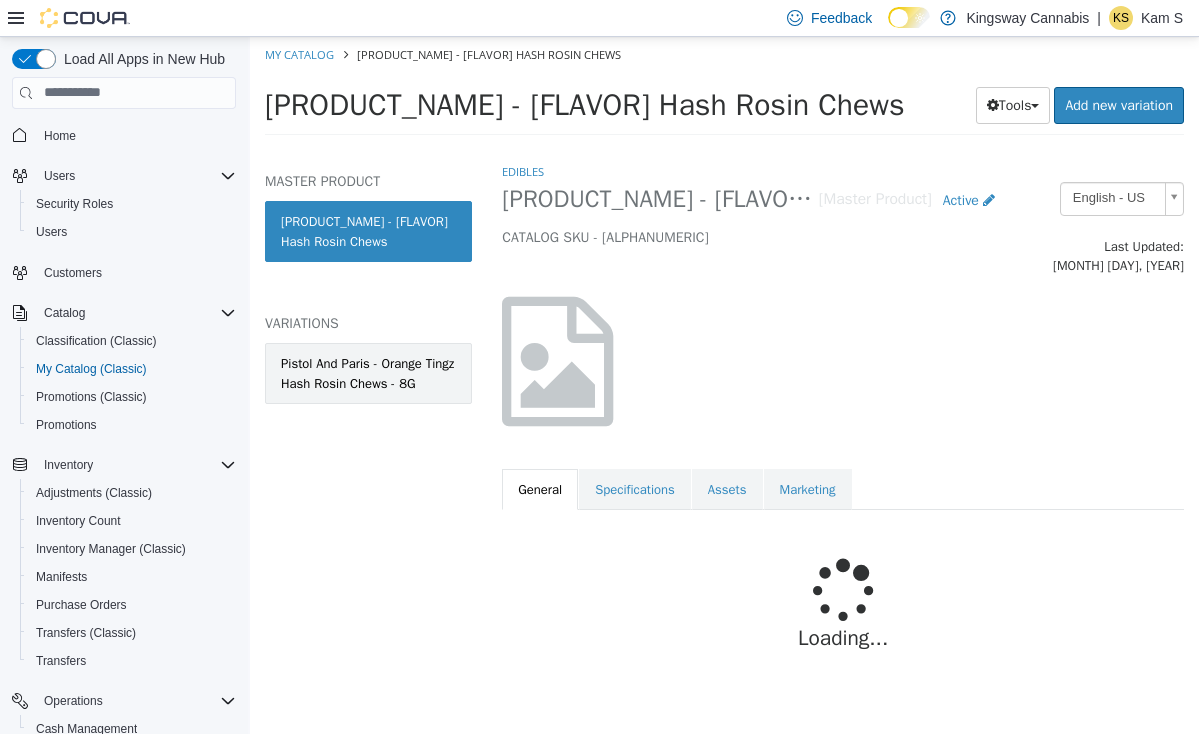 click on "Pistol And Paris - Orange Tingz Hash Rosin Chews - 8G" at bounding box center [368, 372] 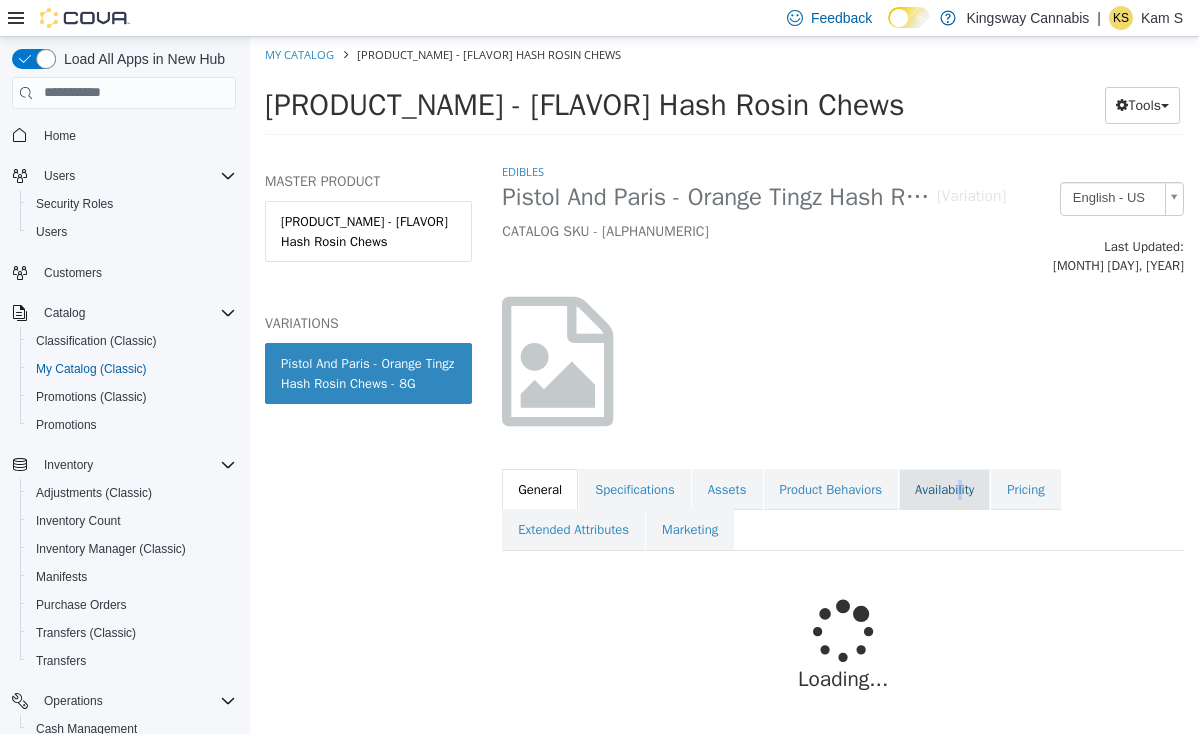 click on "Availability" at bounding box center [944, 489] 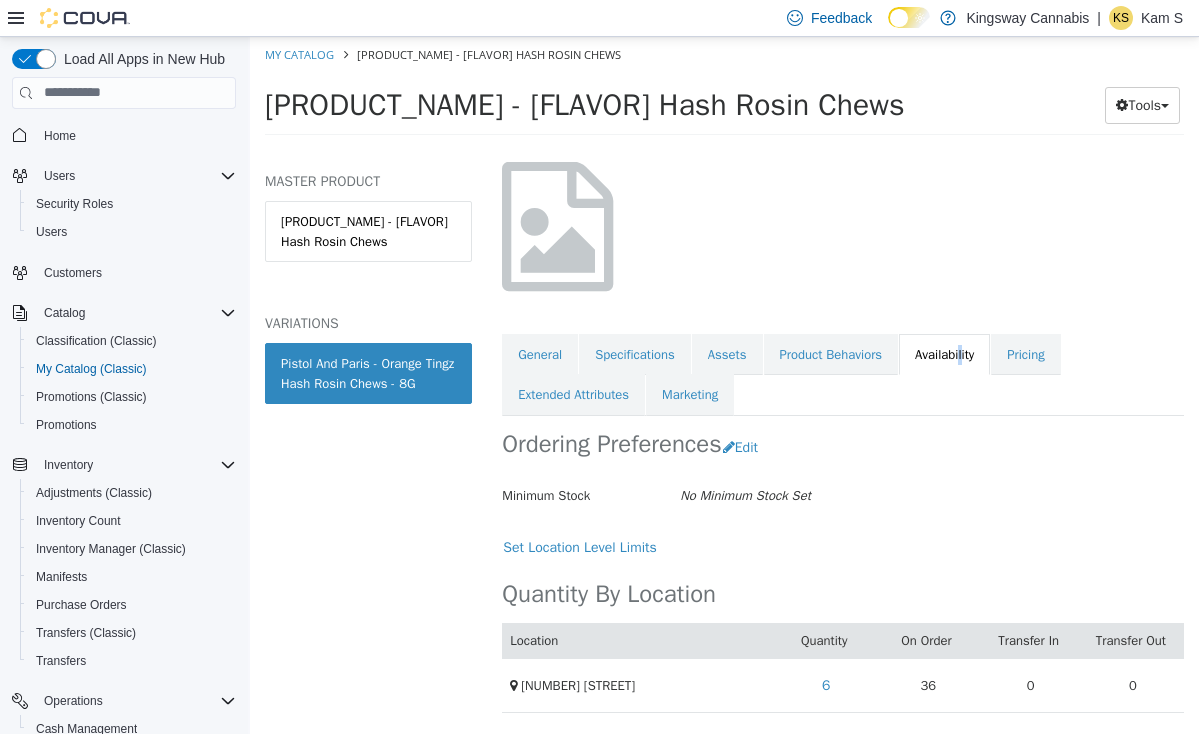 scroll, scrollTop: 139, scrollLeft: 2, axis: both 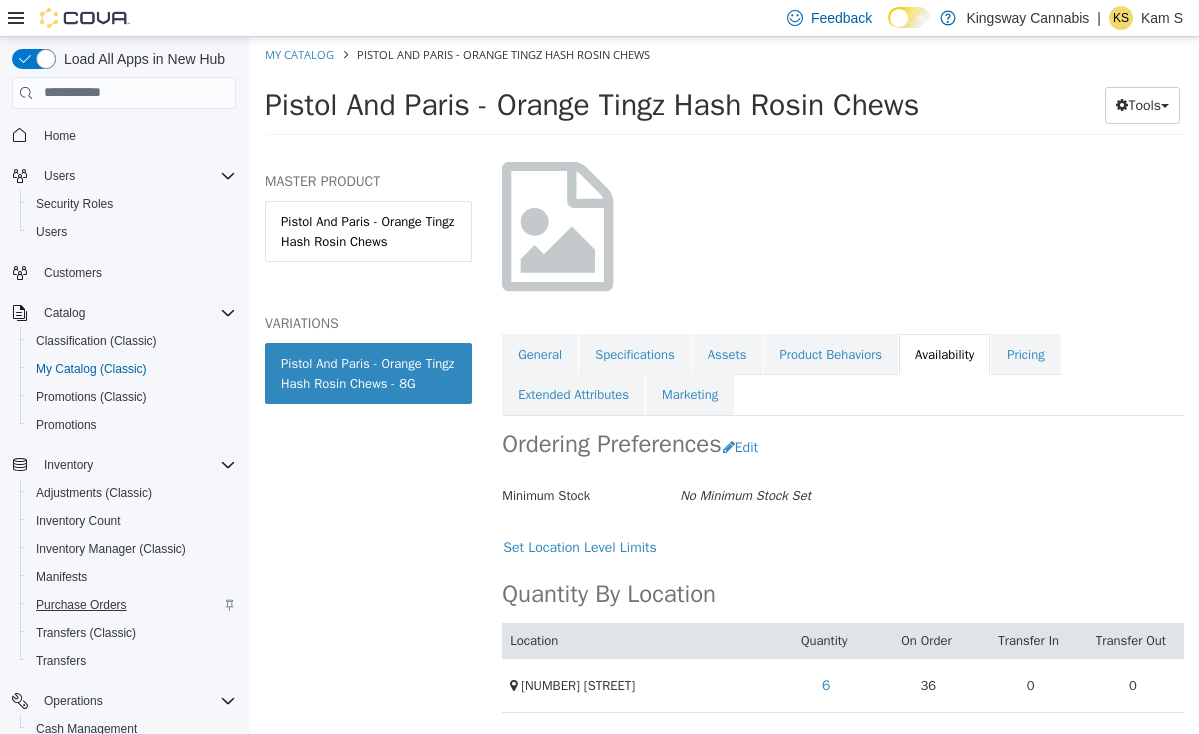 click on "Purchase Orders" at bounding box center (81, 605) 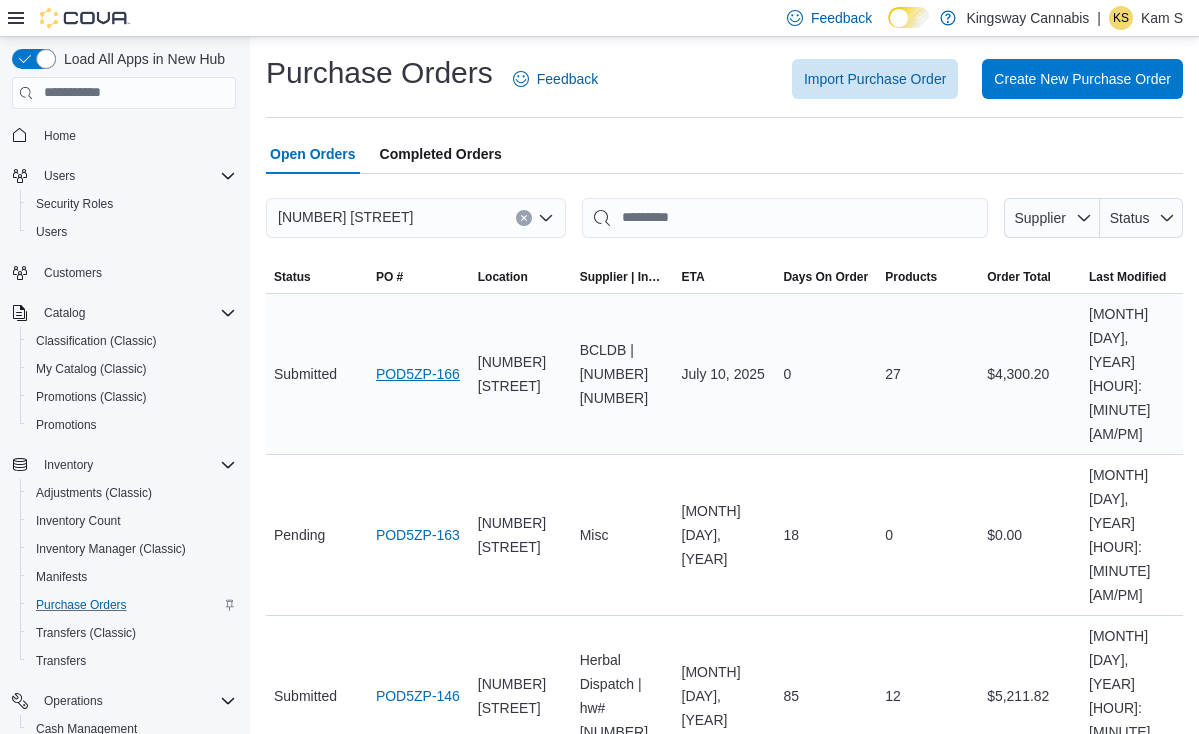 click on "POD5ZP-166" at bounding box center [418, 374] 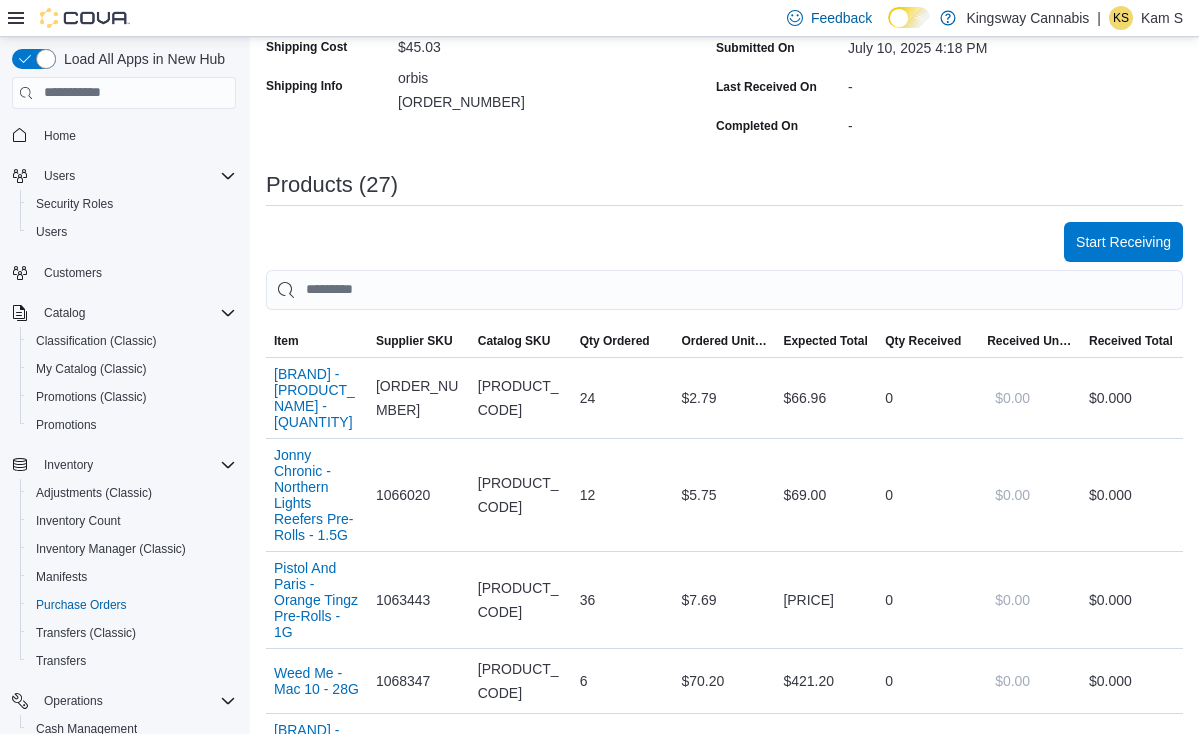 scroll, scrollTop: 396, scrollLeft: 0, axis: vertical 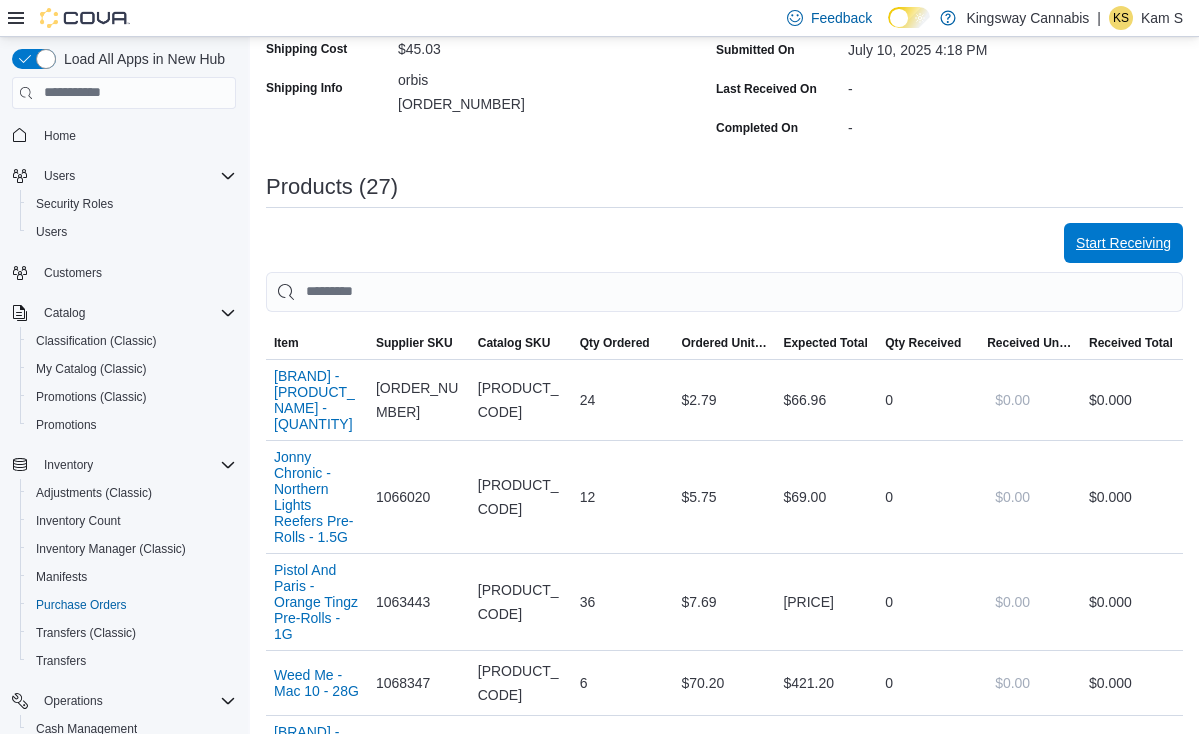 click on "Start Receiving" at bounding box center (1123, 243) 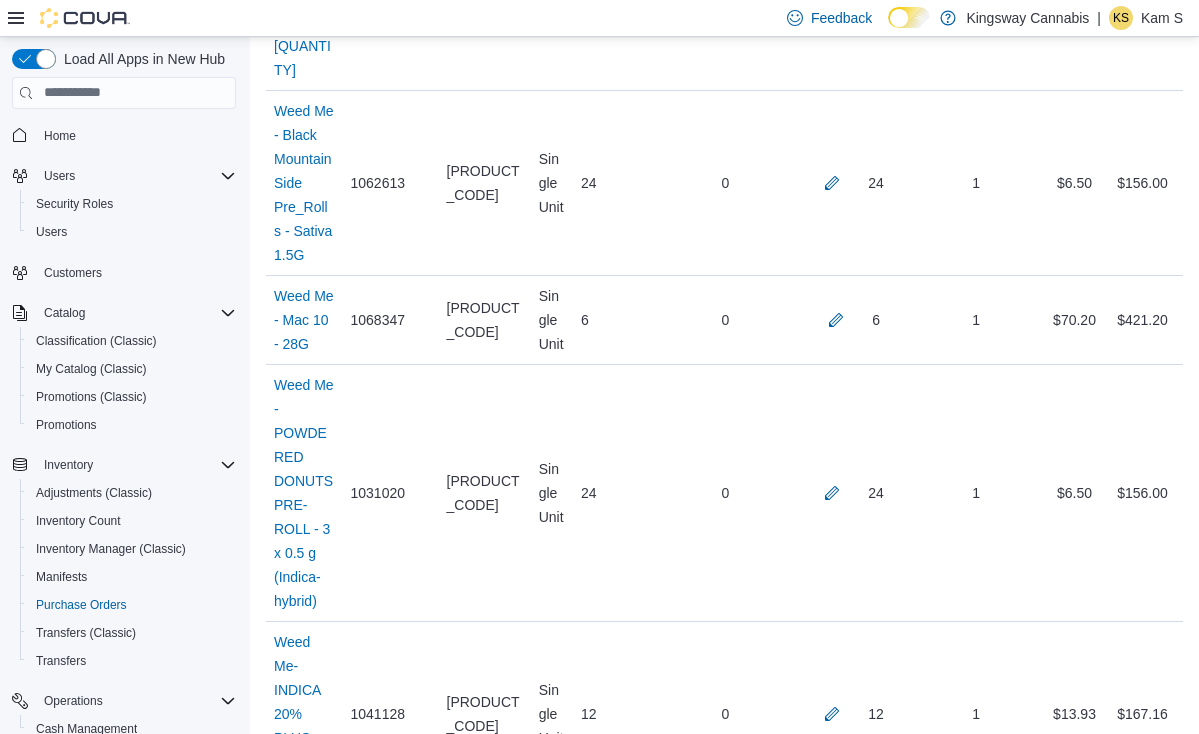 scroll, scrollTop: 4703, scrollLeft: 0, axis: vertical 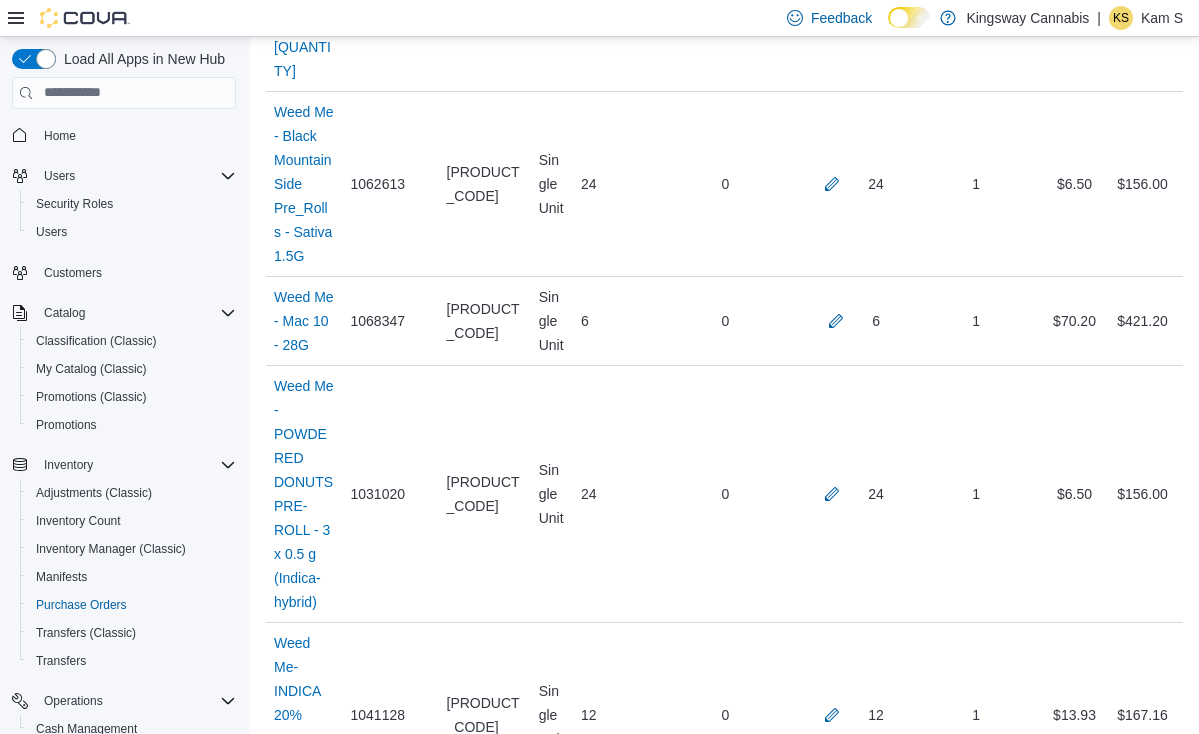 click on "Receive Products" at bounding box center [1116, 988] 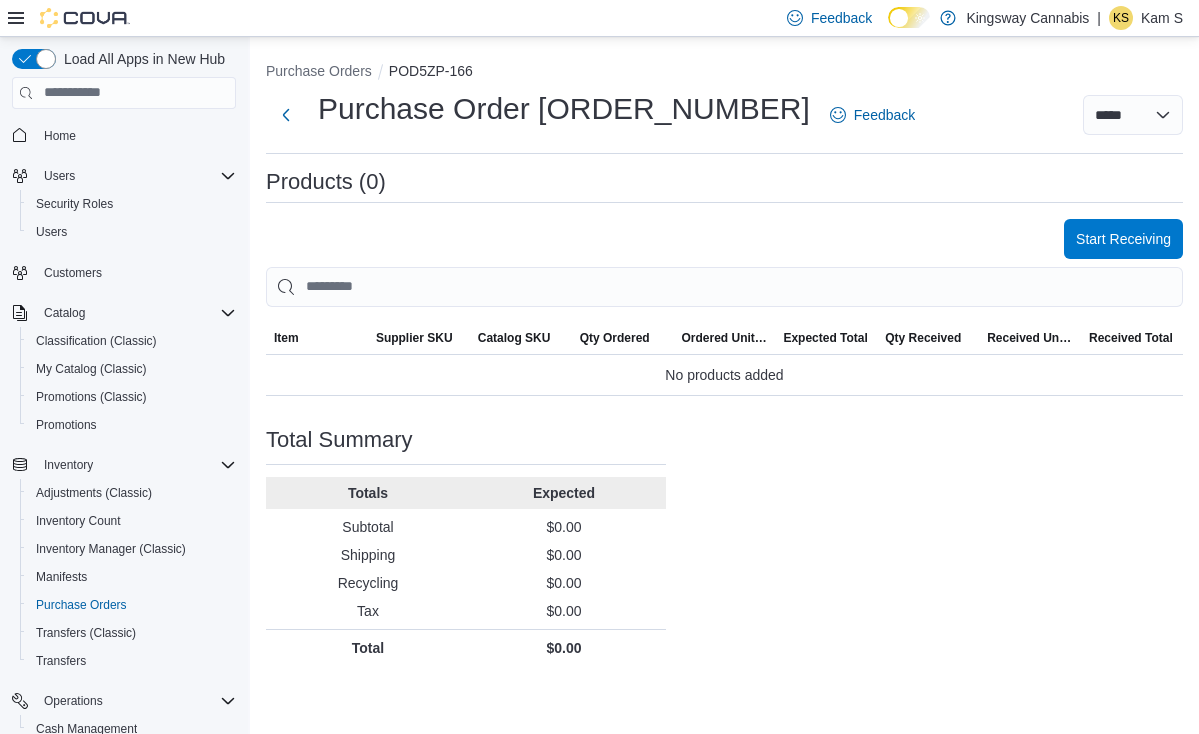 scroll, scrollTop: 0, scrollLeft: 0, axis: both 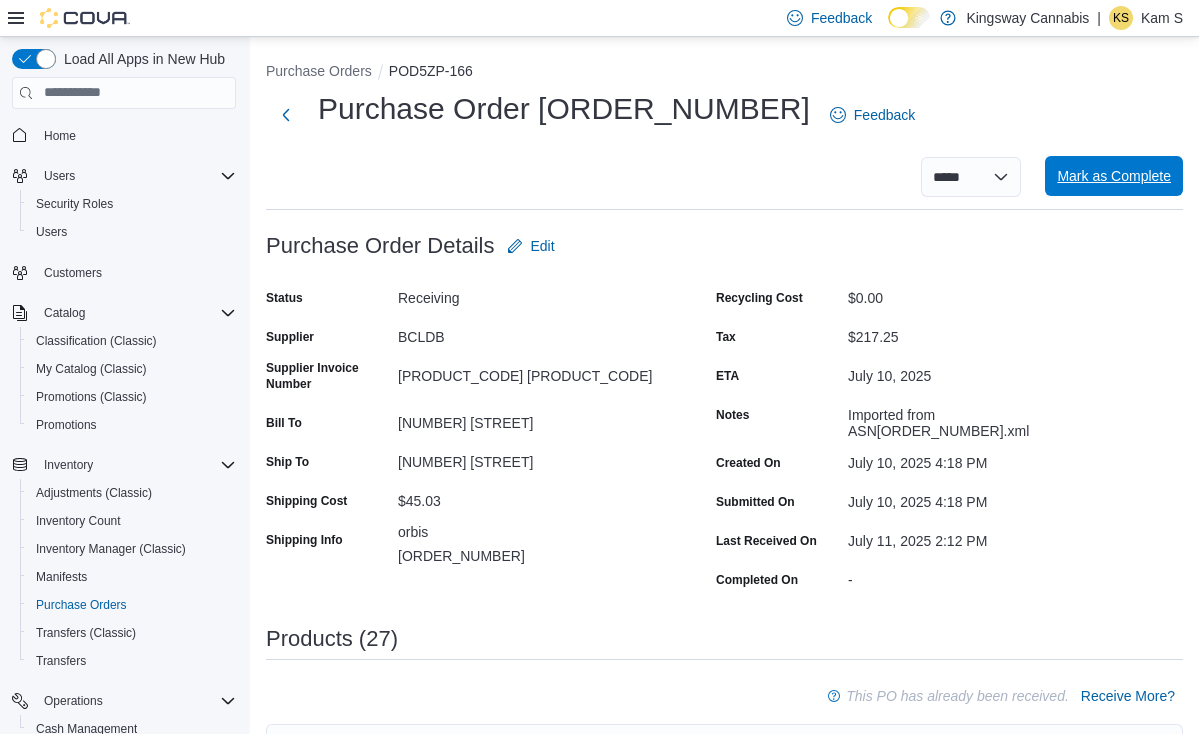click on "Mark as Complete" at bounding box center (1114, 176) 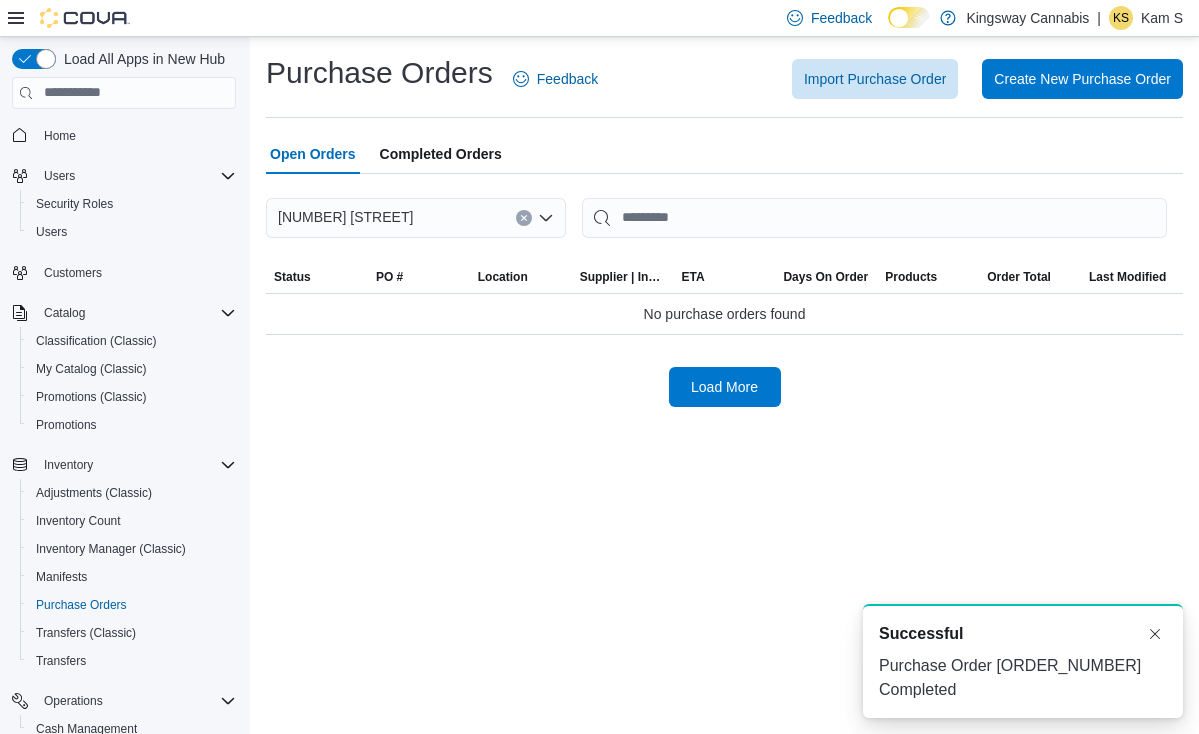 scroll, scrollTop: 0, scrollLeft: 0, axis: both 